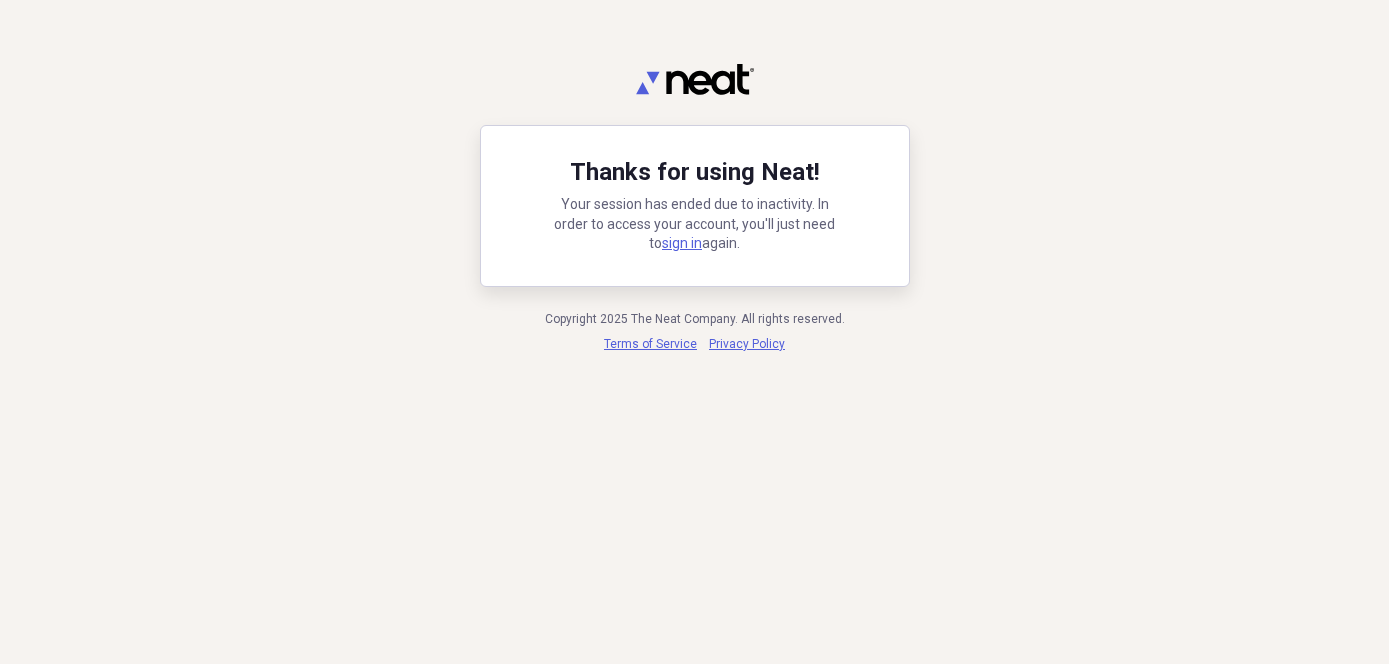 scroll, scrollTop: 0, scrollLeft: 0, axis: both 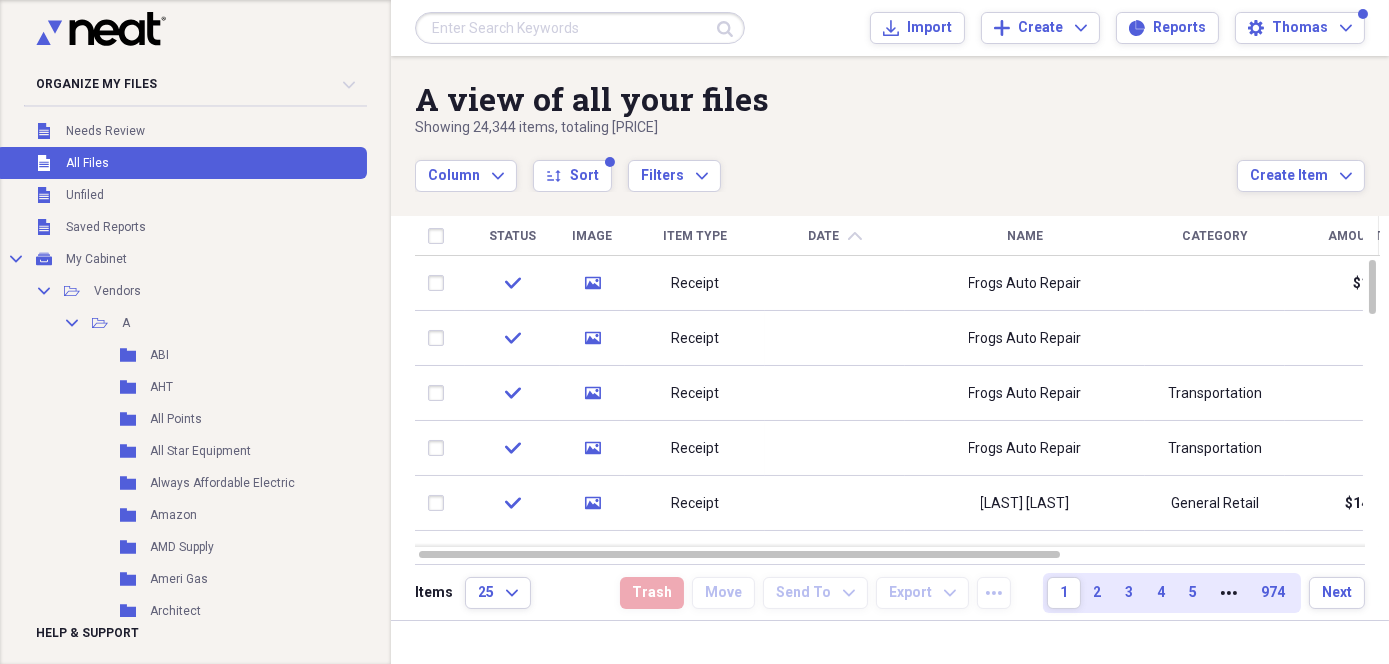 click at bounding box center [580, 28] 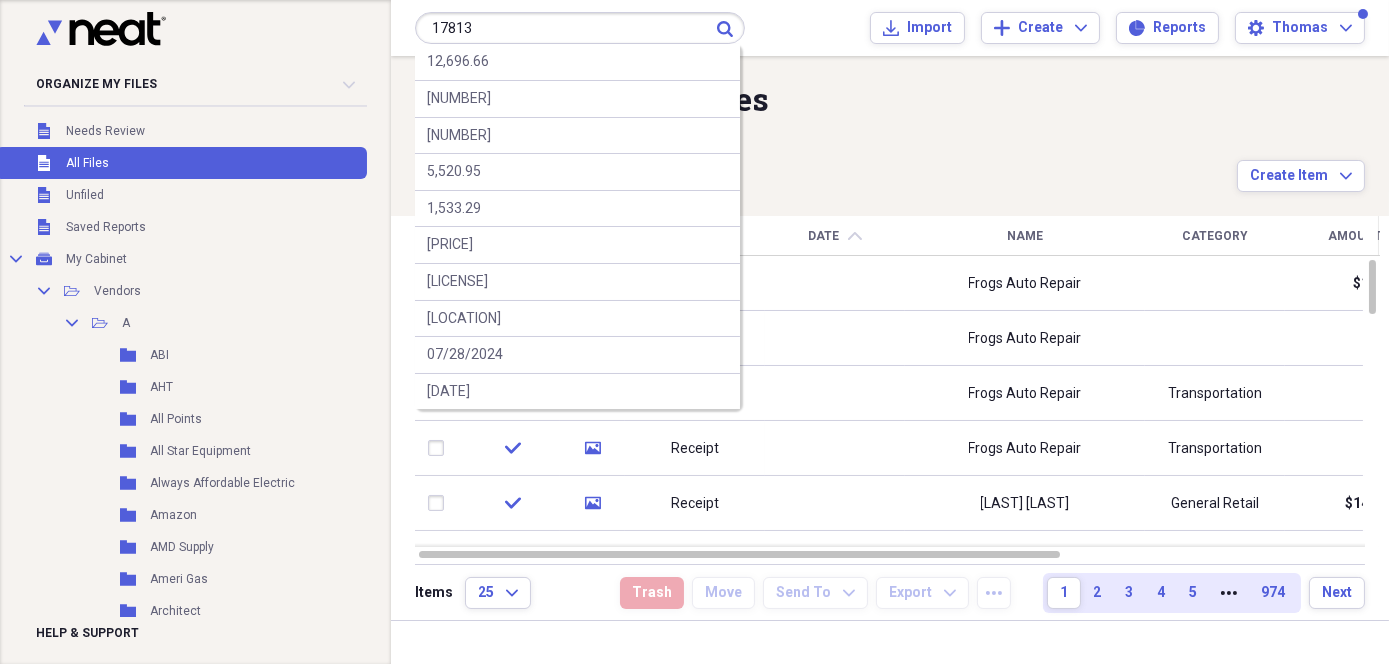 type on "17813" 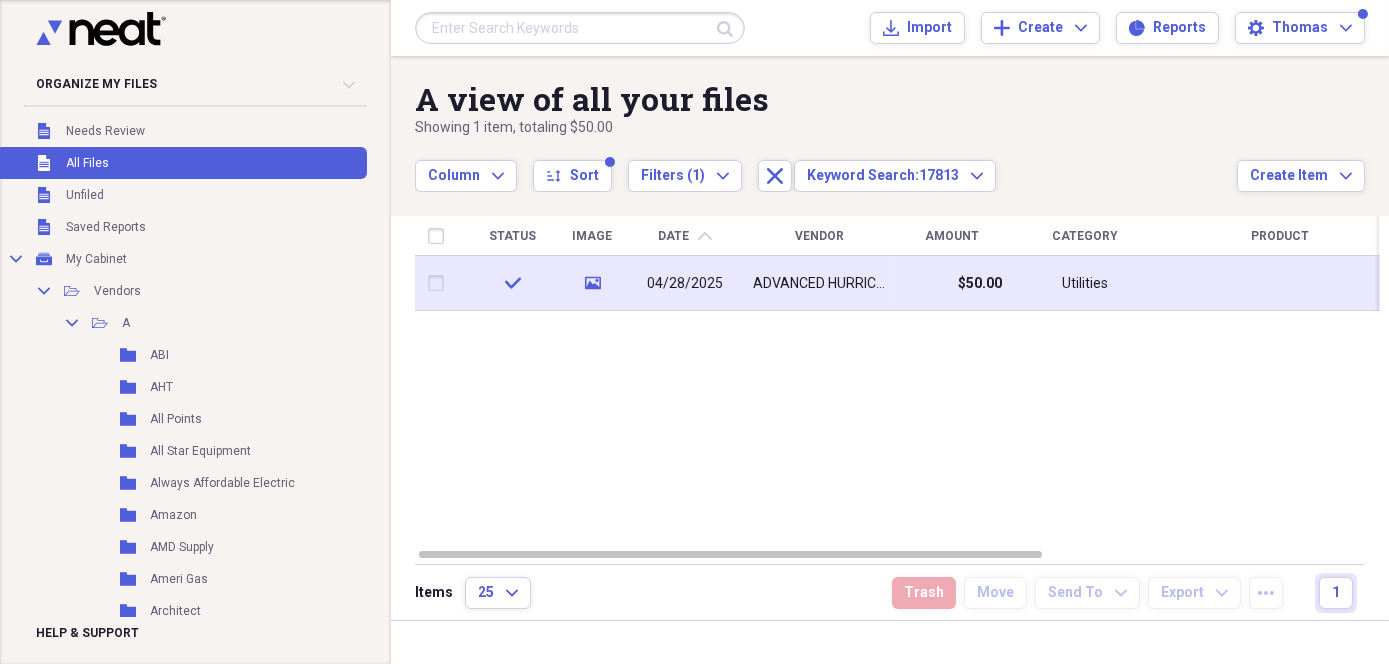 click on "ADVANCED HURRICANE" at bounding box center [820, 284] 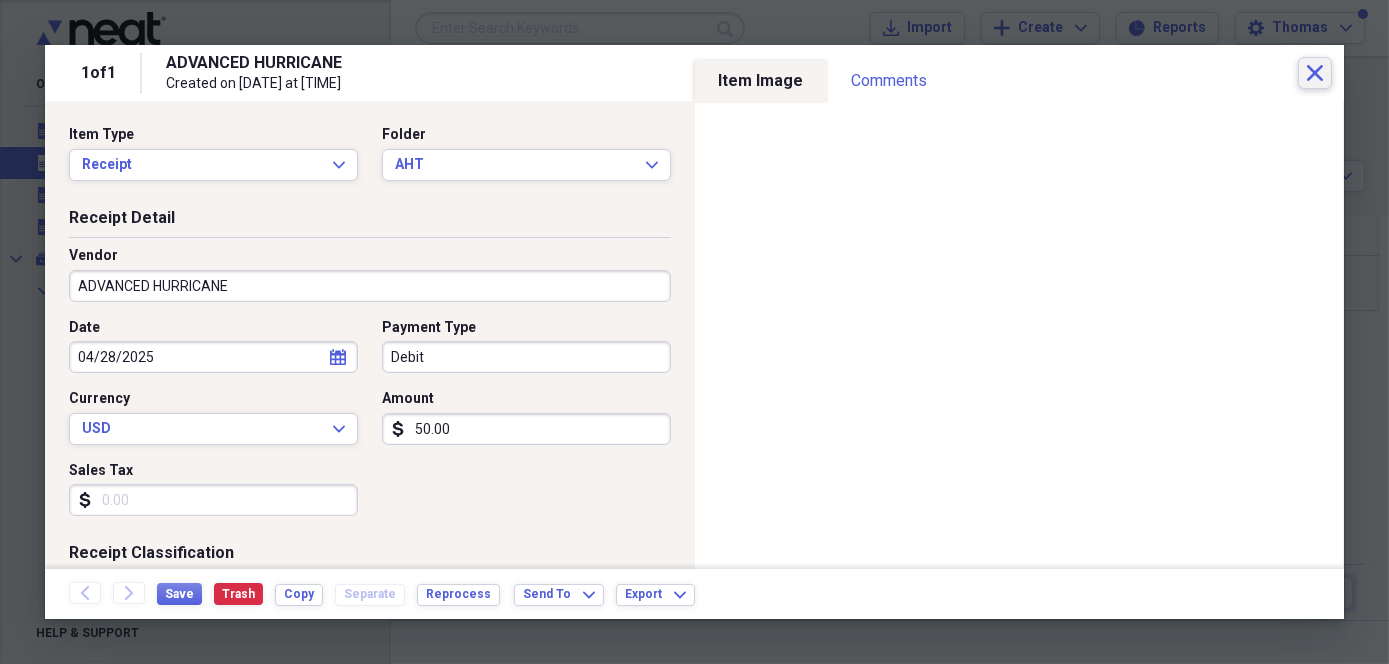 click on "Close" 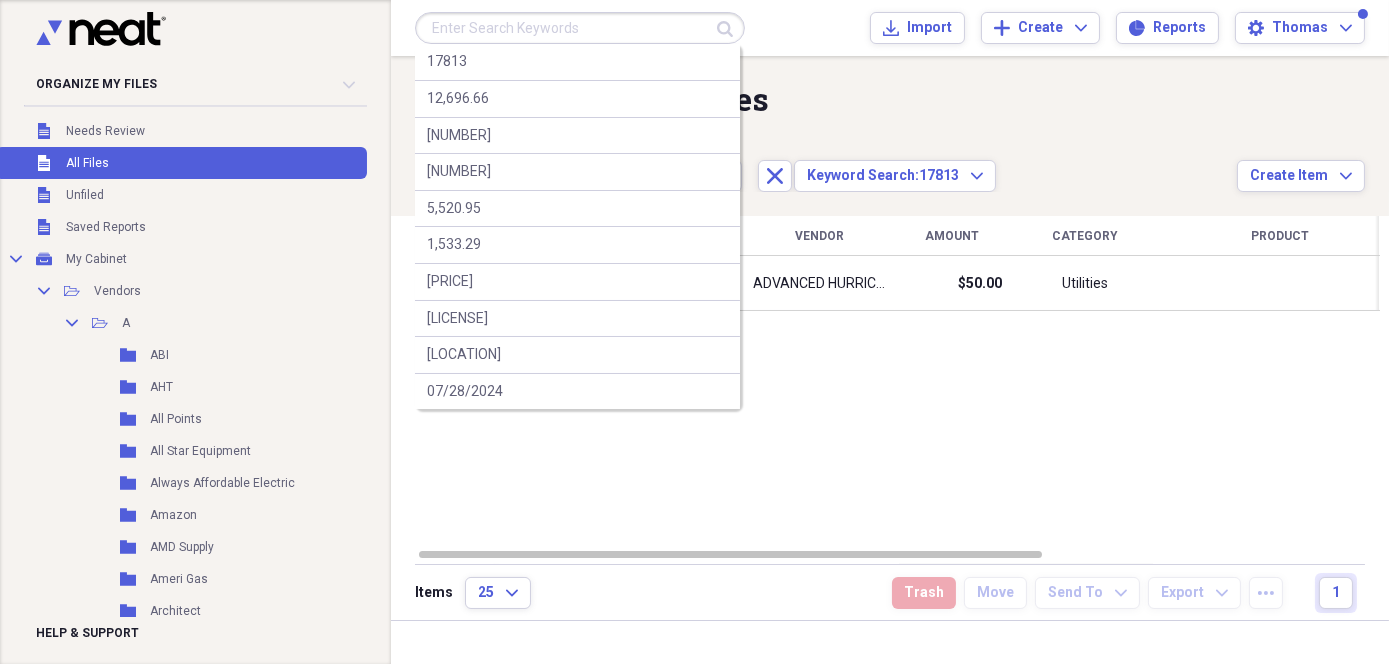 click at bounding box center [580, 28] 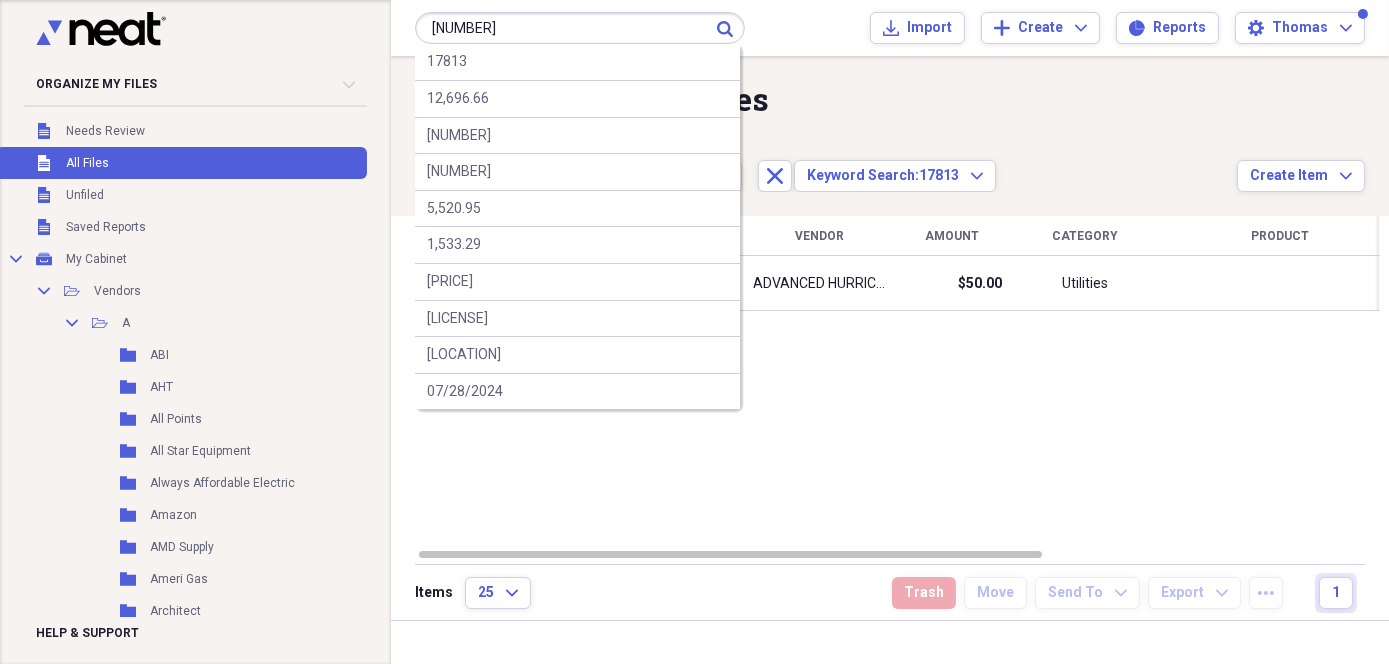 type on "[NUMBER]" 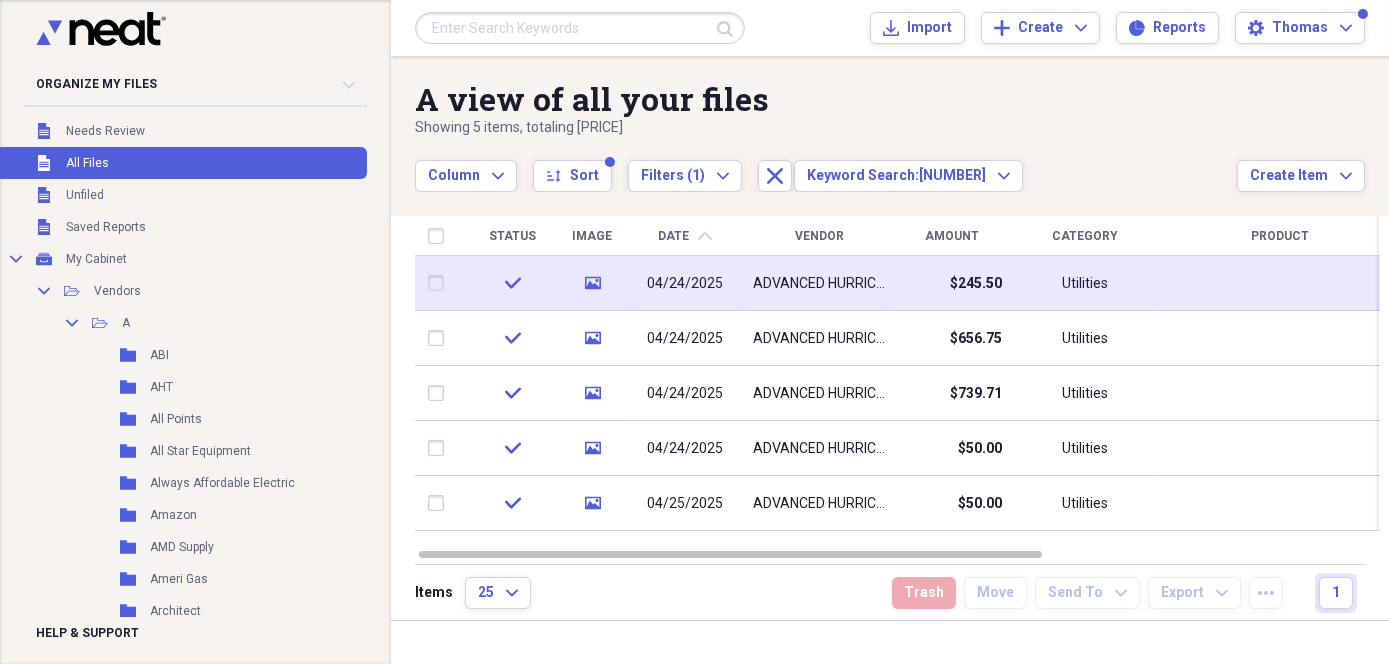 click on "ADVANCED HURRICANE" at bounding box center [820, 283] 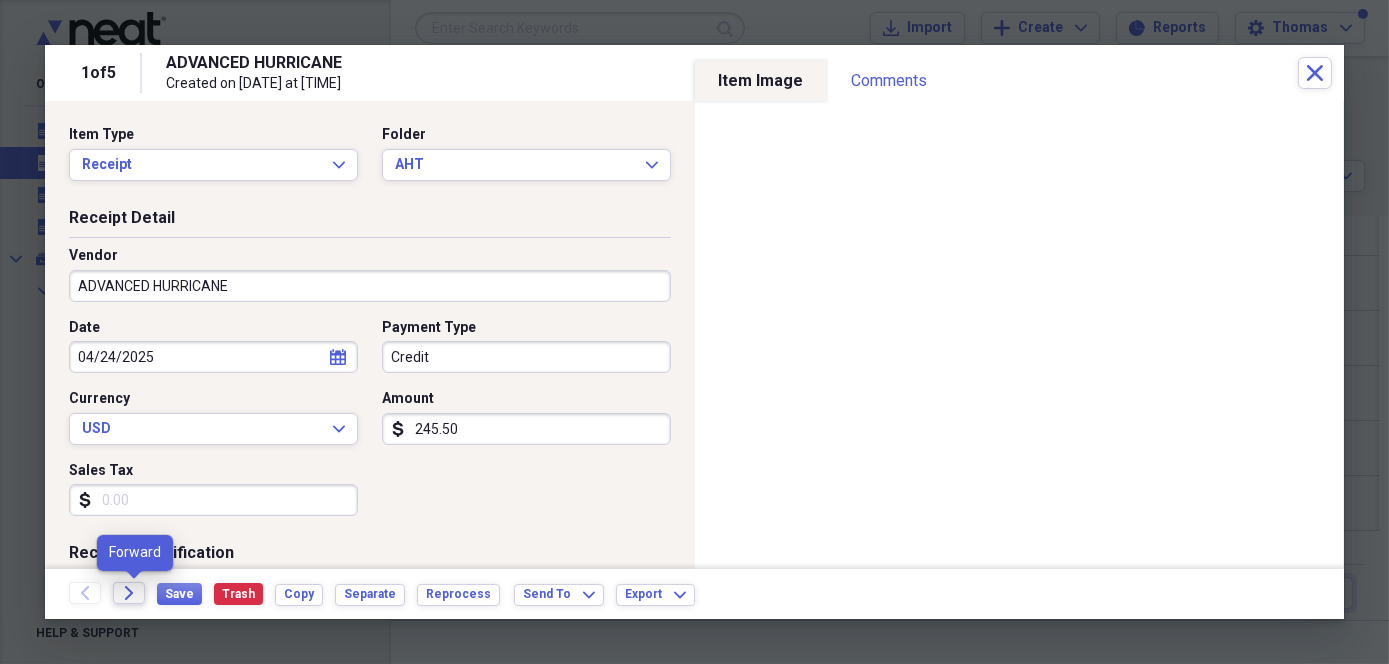 click on "Forward" 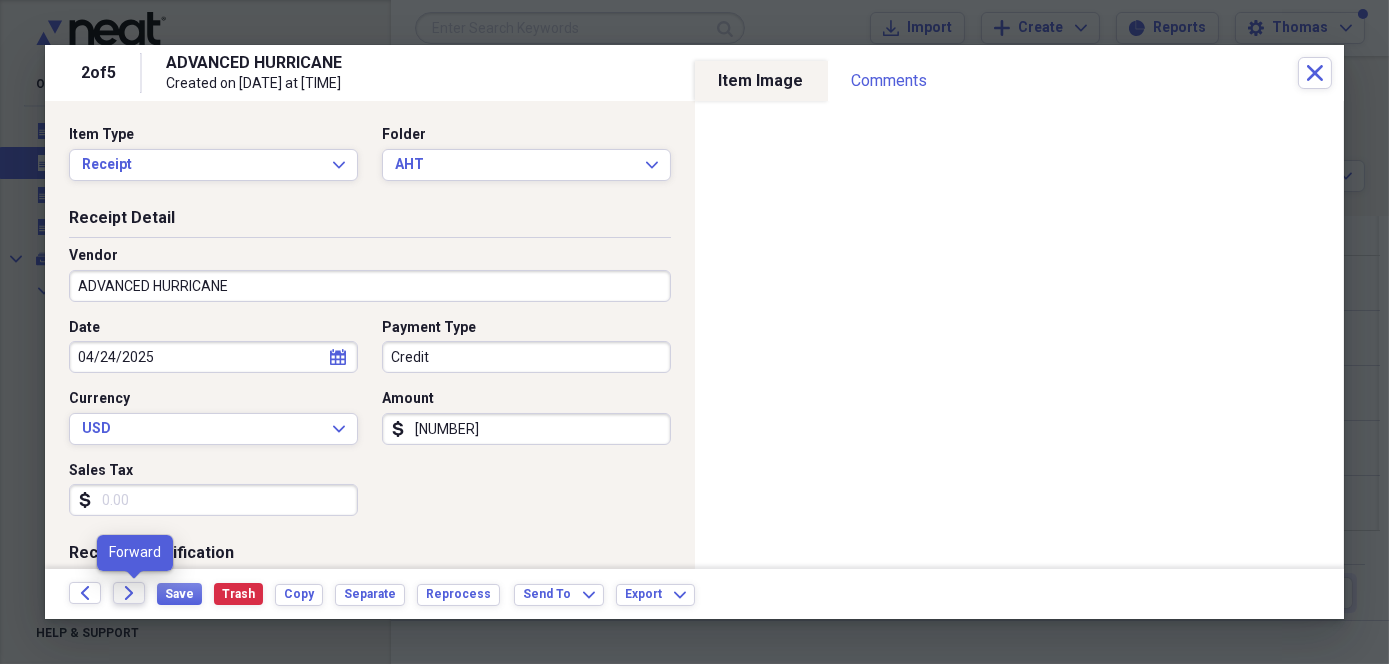 click on "Forward" 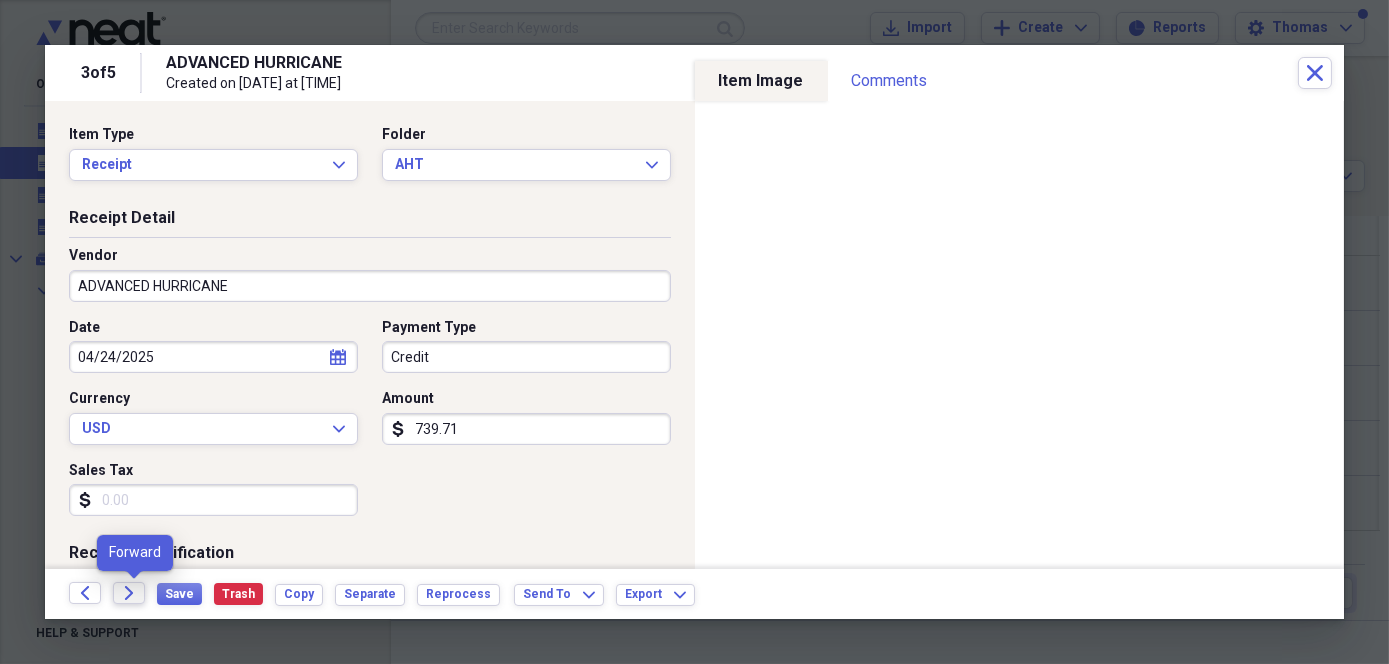 click on "Forward" 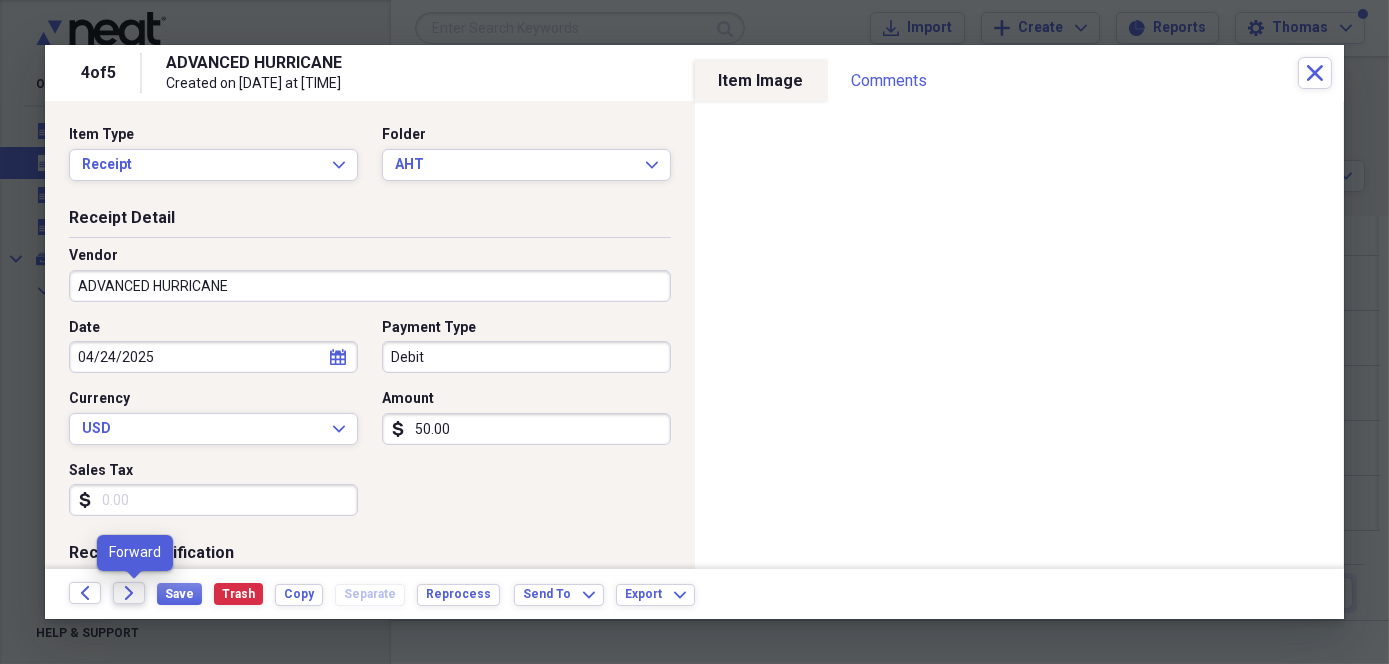 click on "Forward" 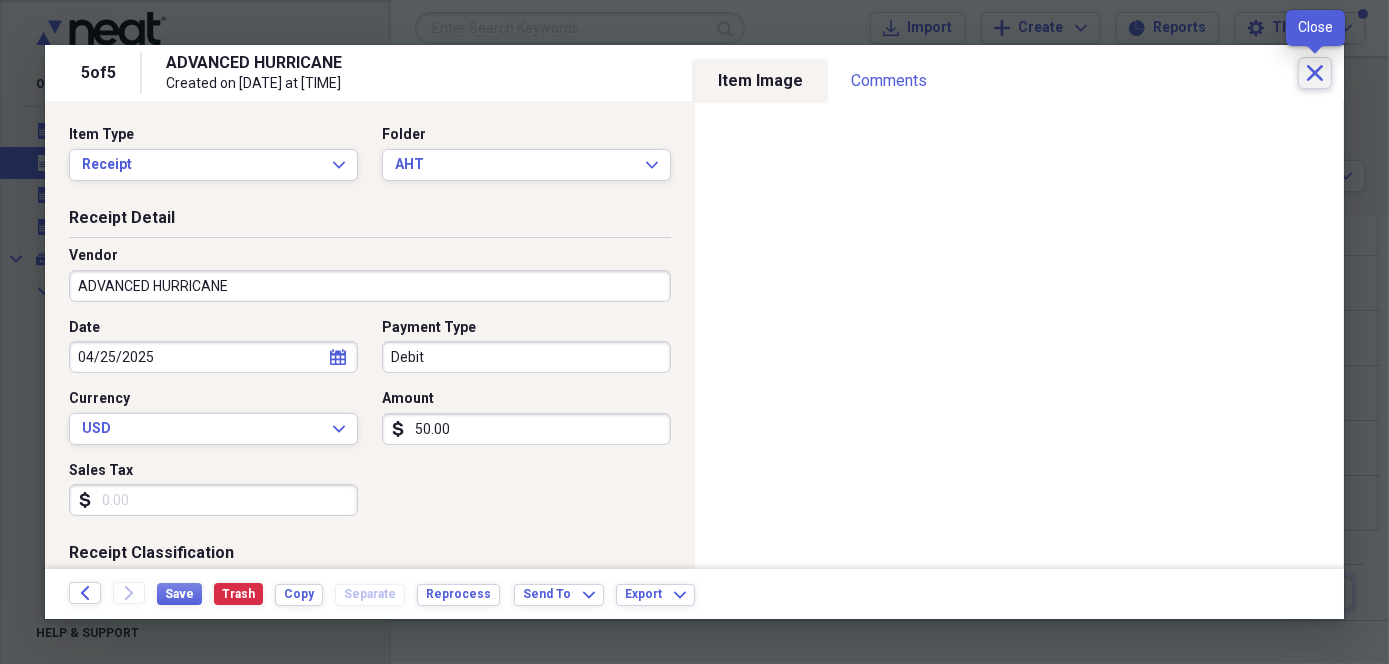 click on "Close" at bounding box center (1315, 73) 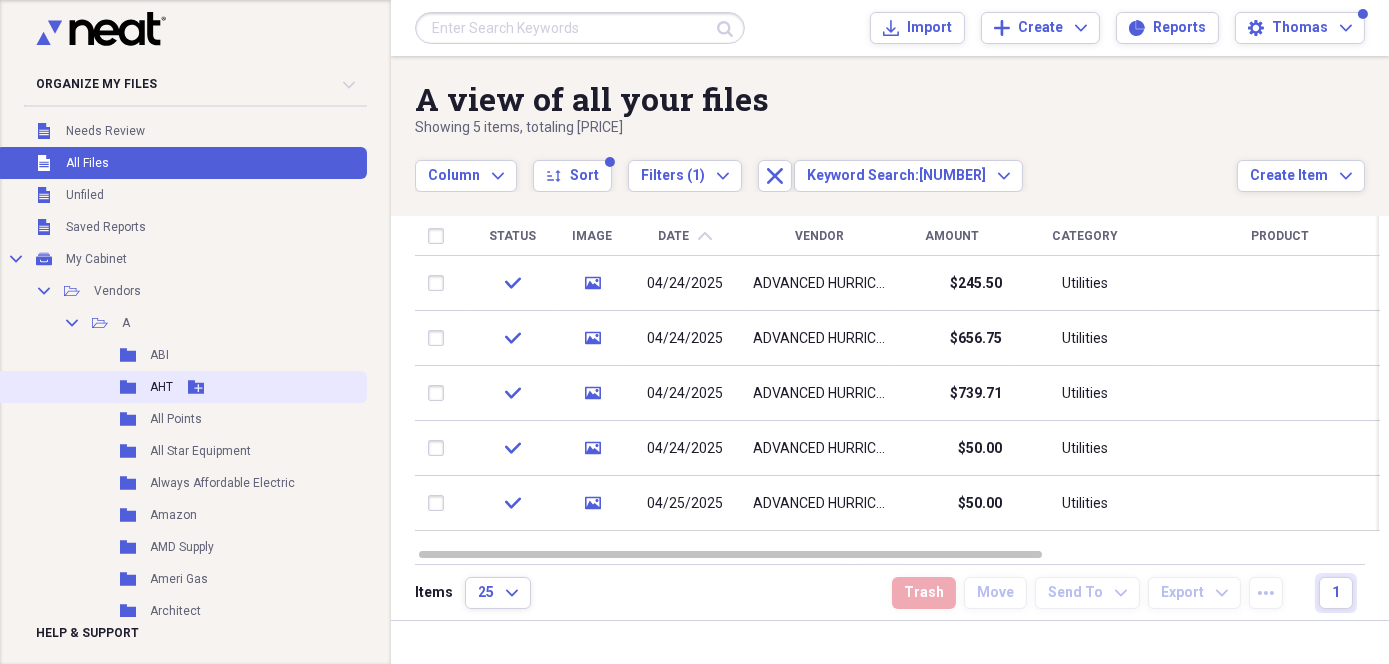 click on "AHT" at bounding box center (161, 387) 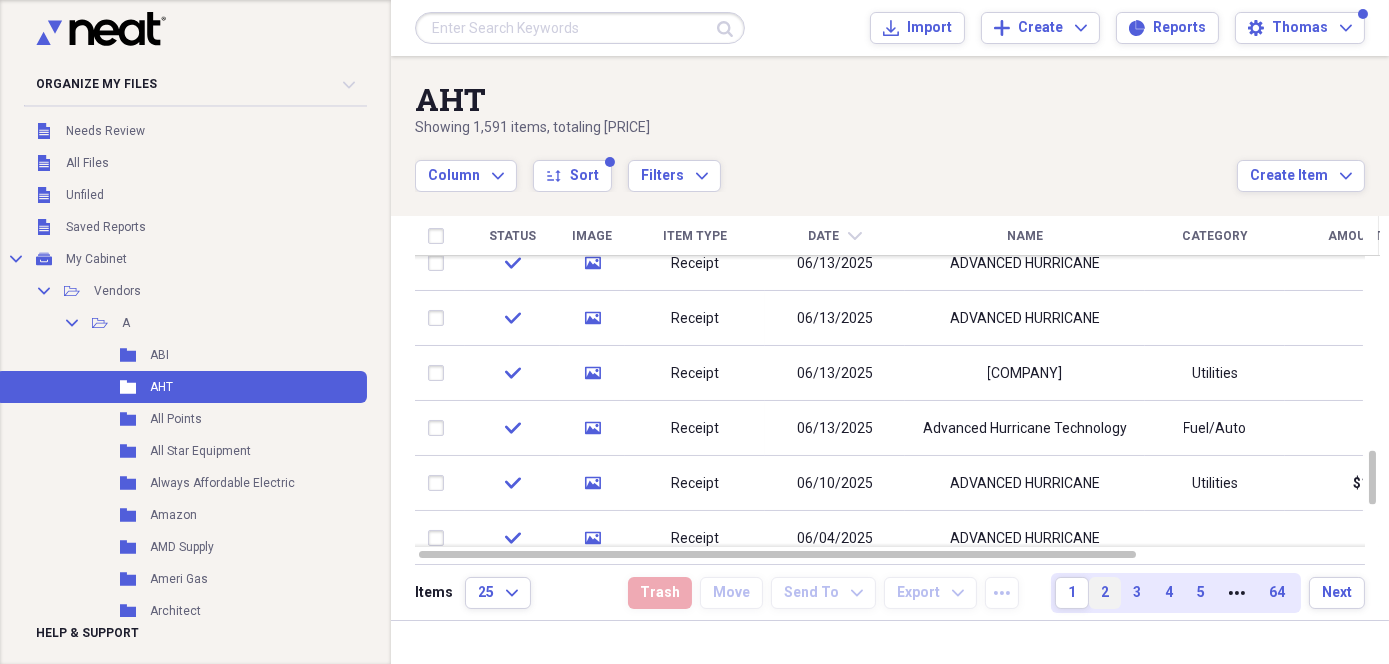 click on "2" at bounding box center [1105, 593] 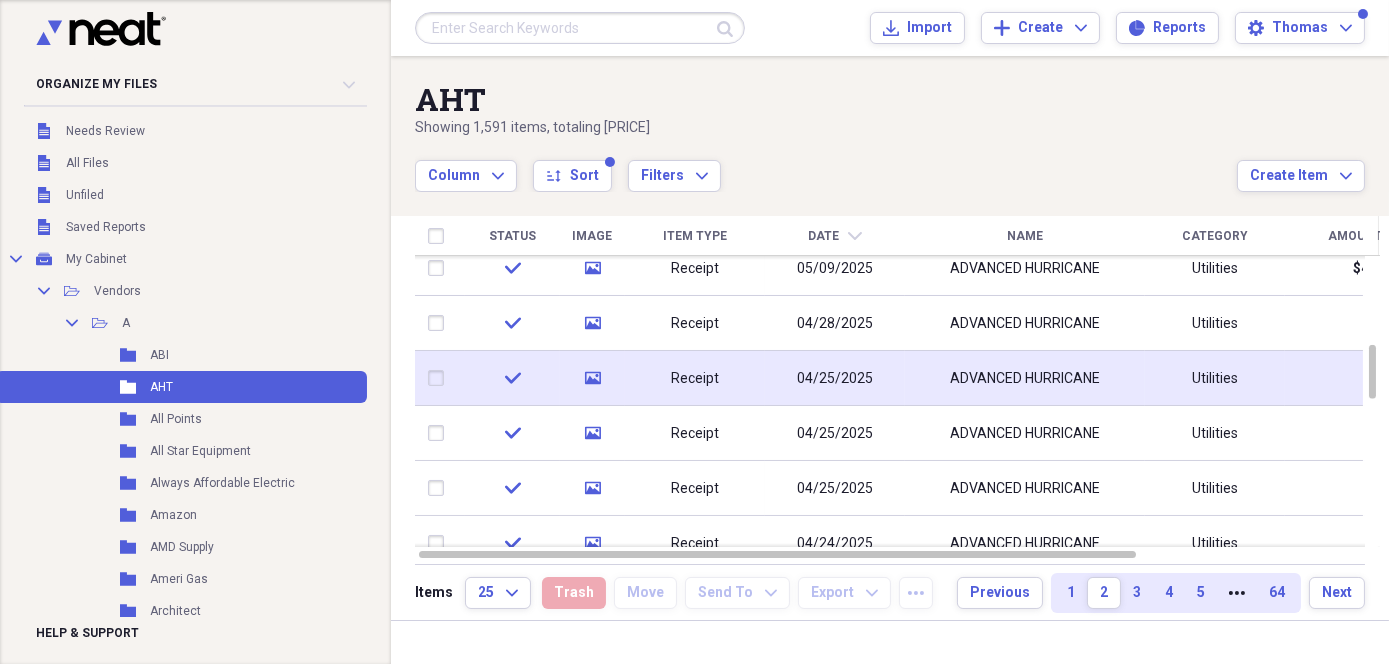 click on "ADVANCED HURRICANE" at bounding box center [1025, 378] 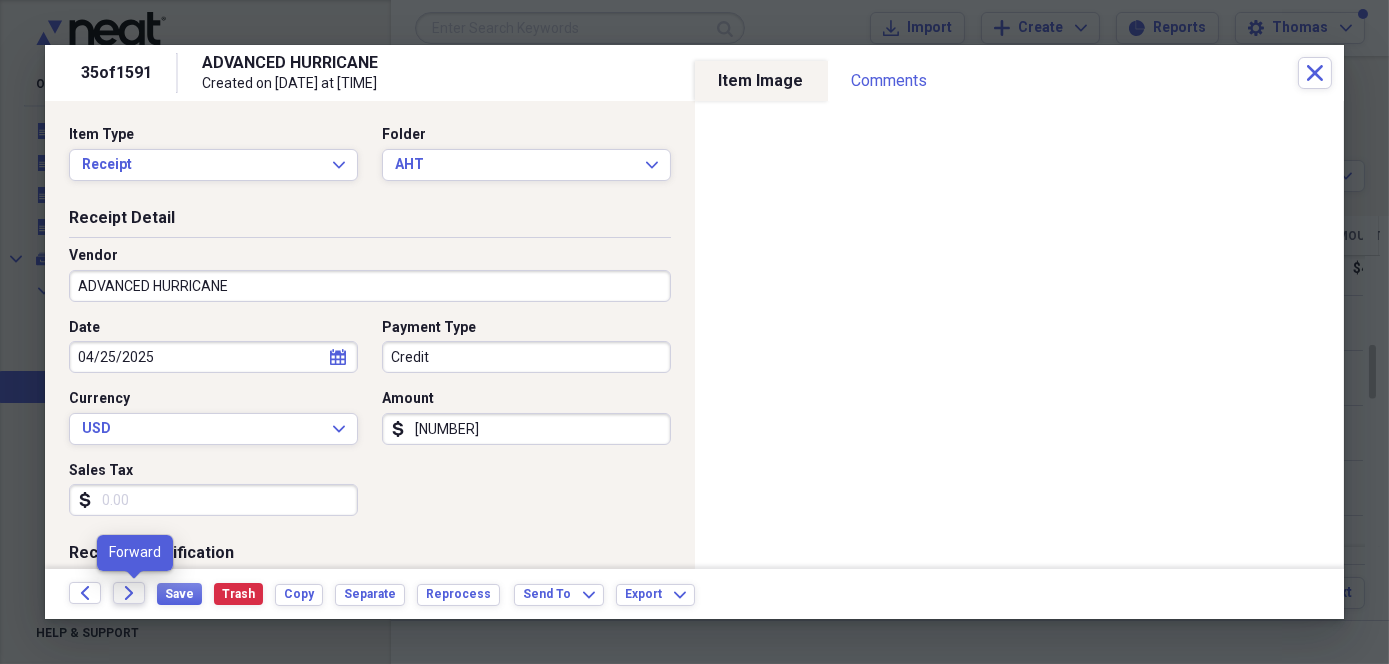 click on "Forward" at bounding box center [129, 593] 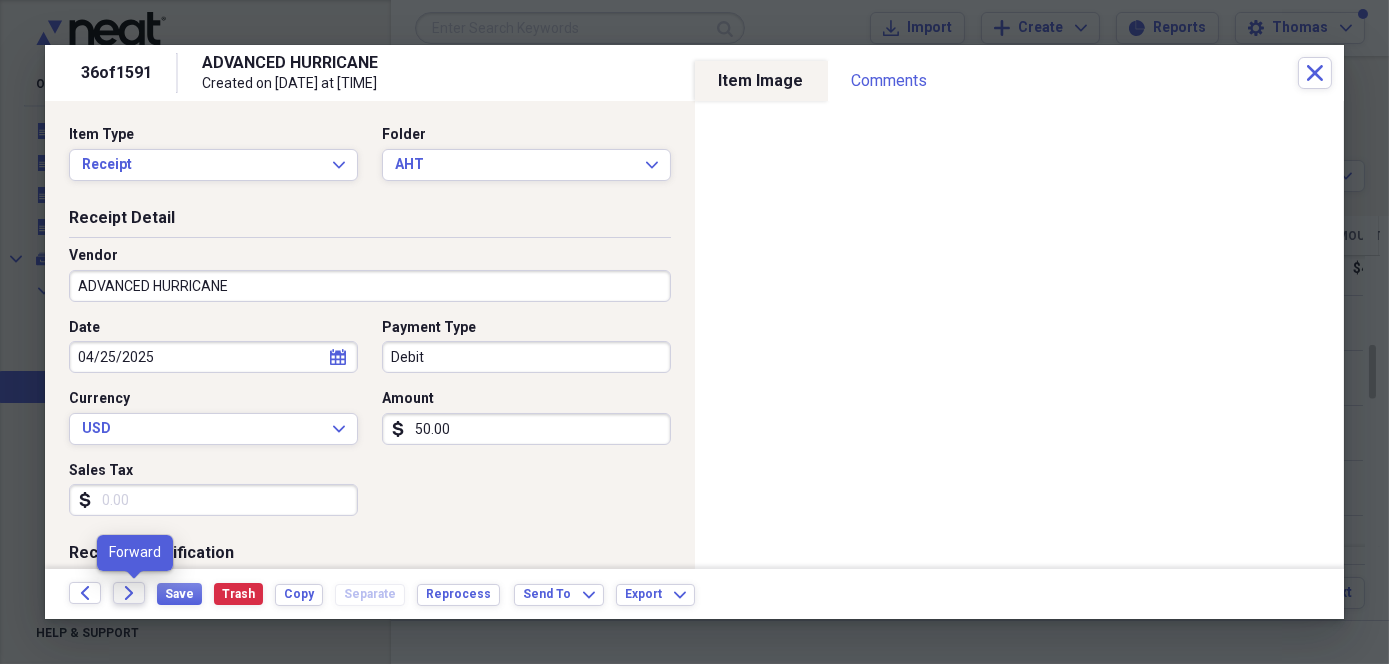 click on "Forward" 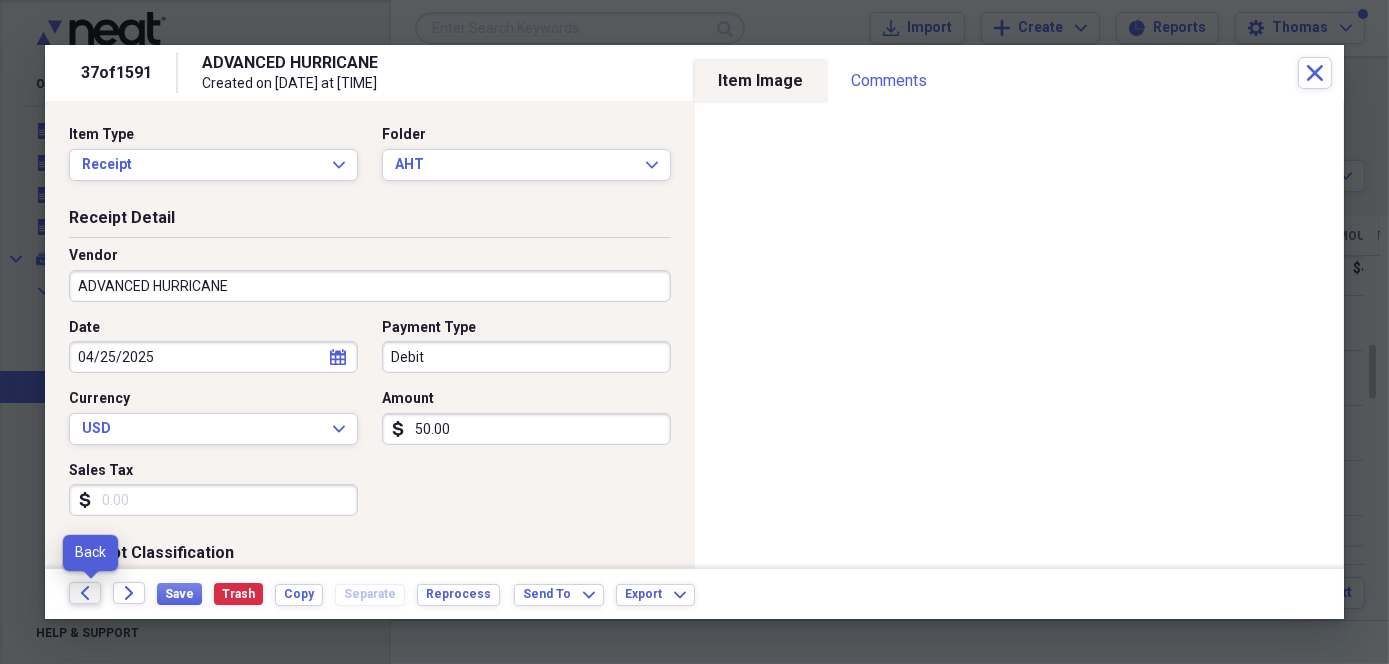 click 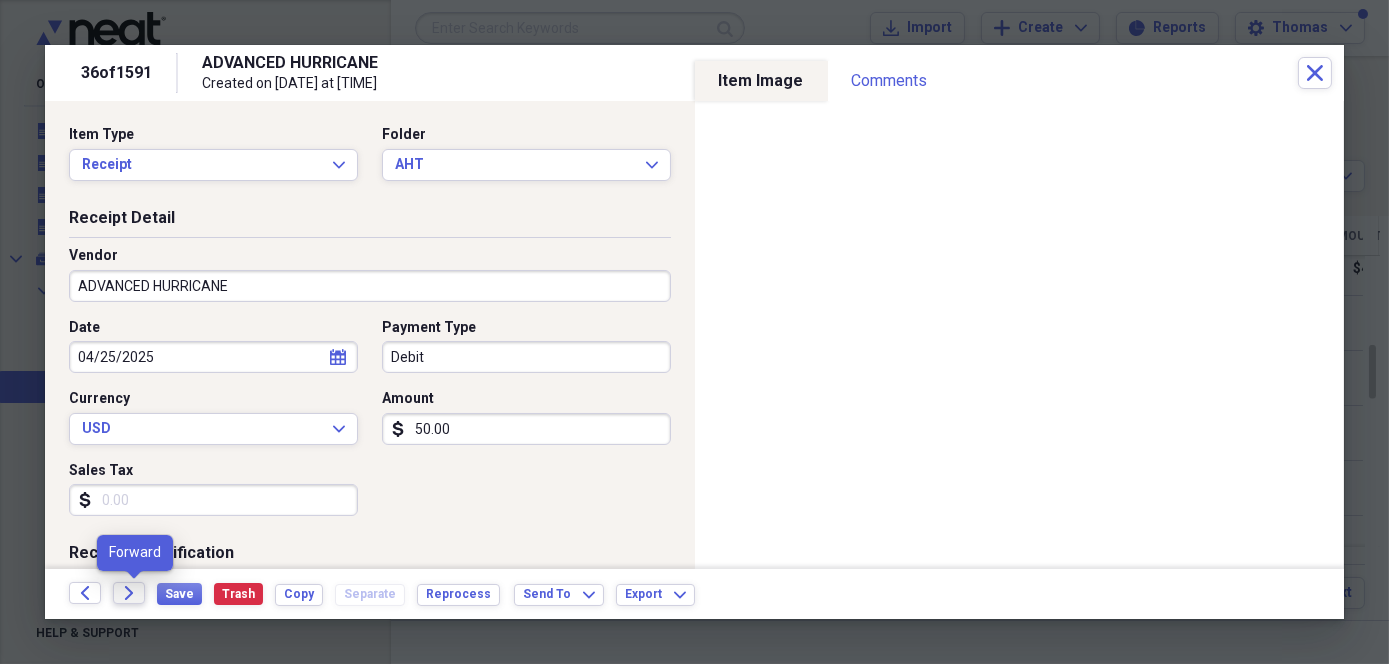 click on "Forward" at bounding box center (129, 593) 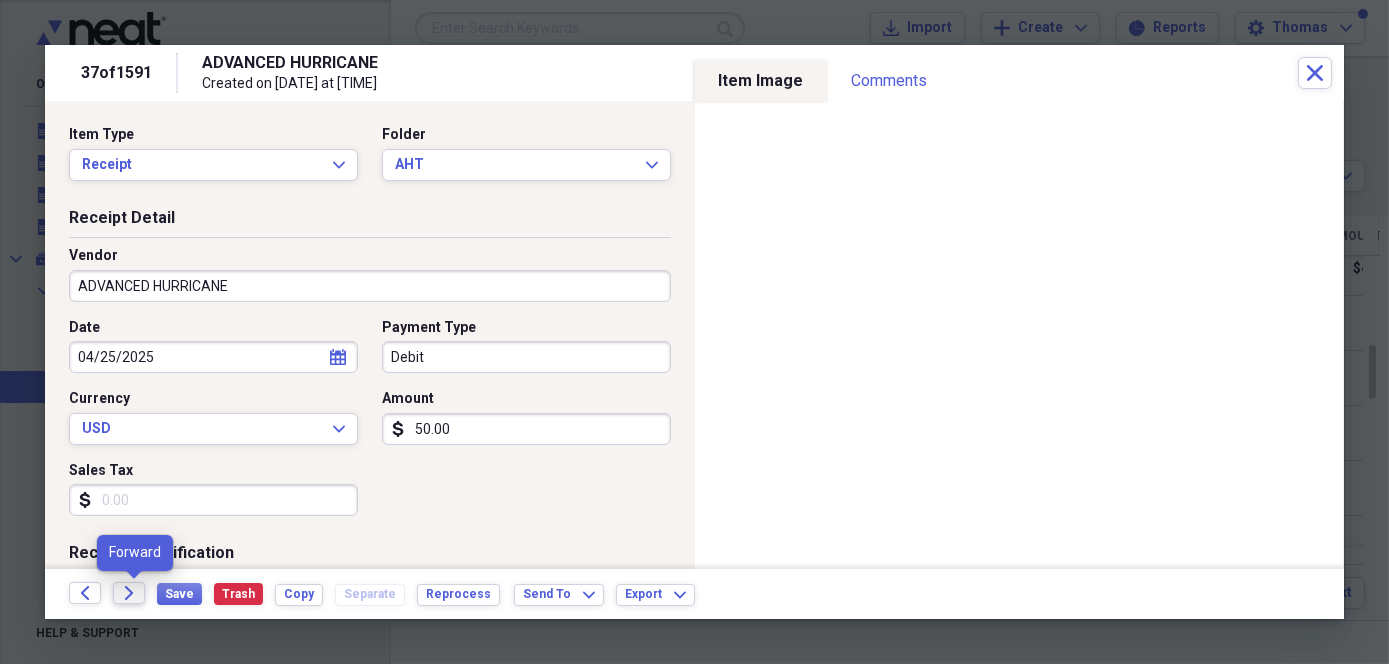 click on "Forward" at bounding box center [129, 593] 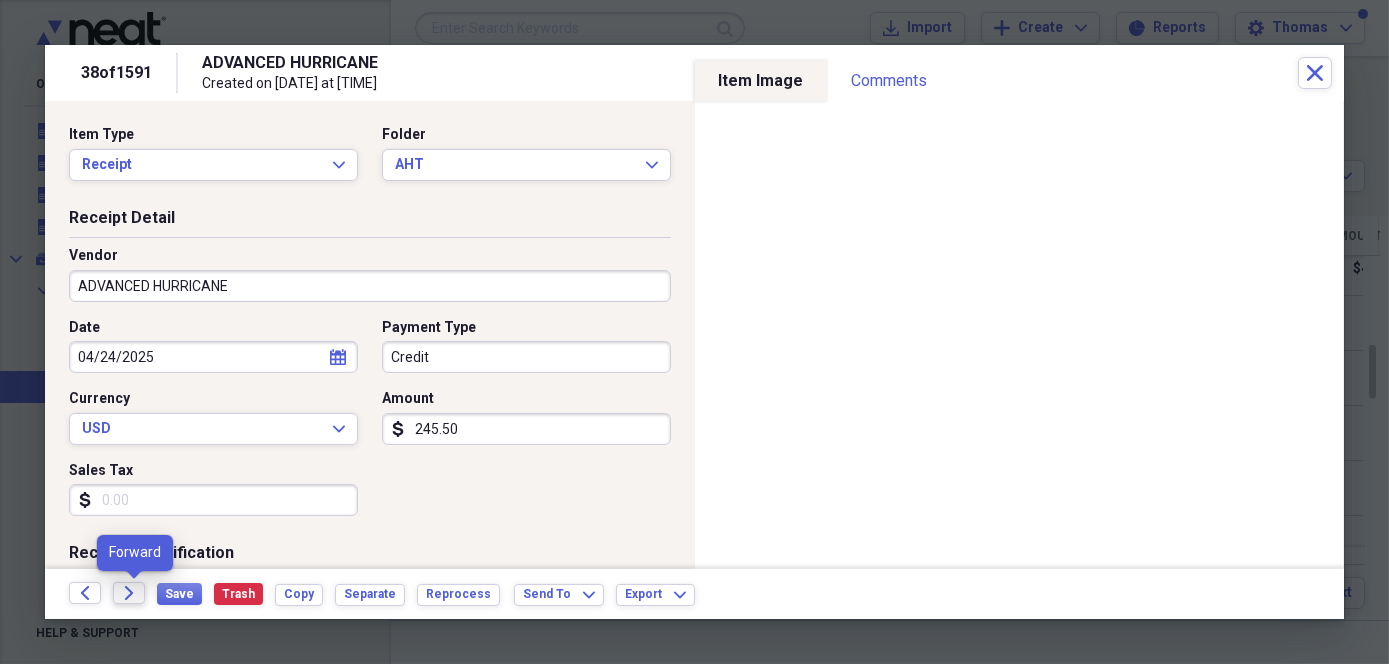 click on "Forward" at bounding box center [129, 593] 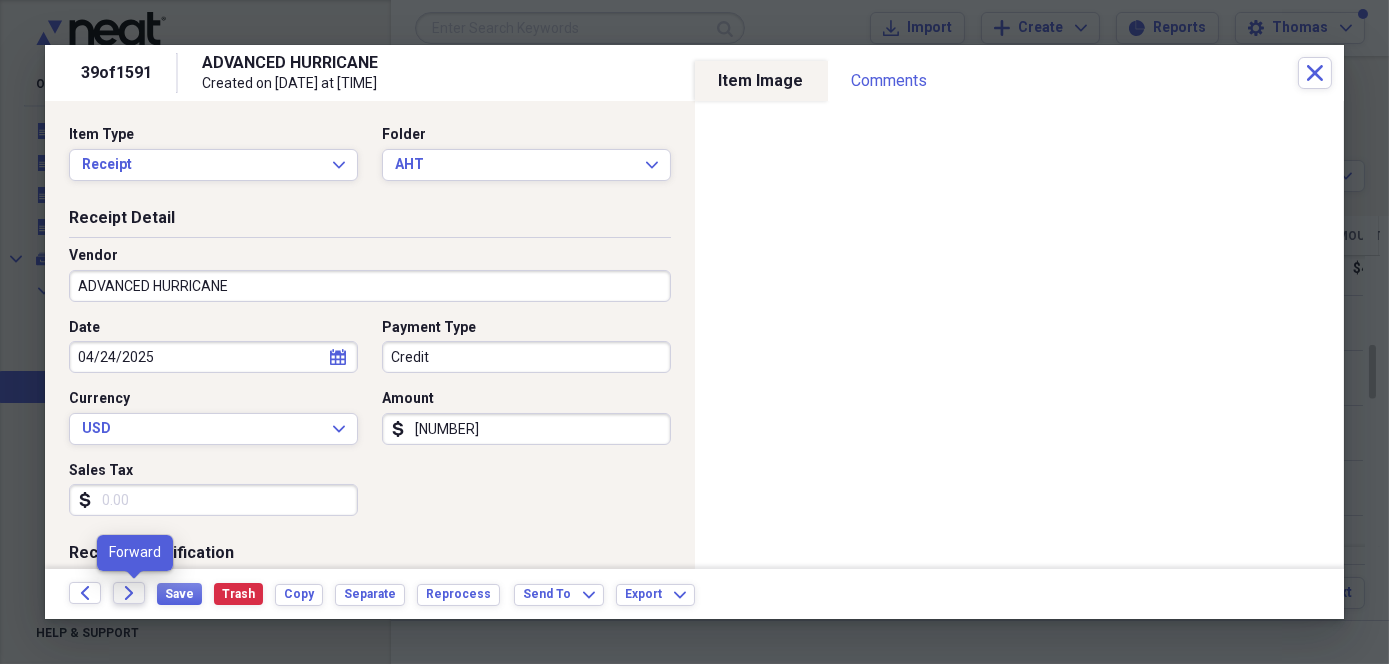 click on "Forward" 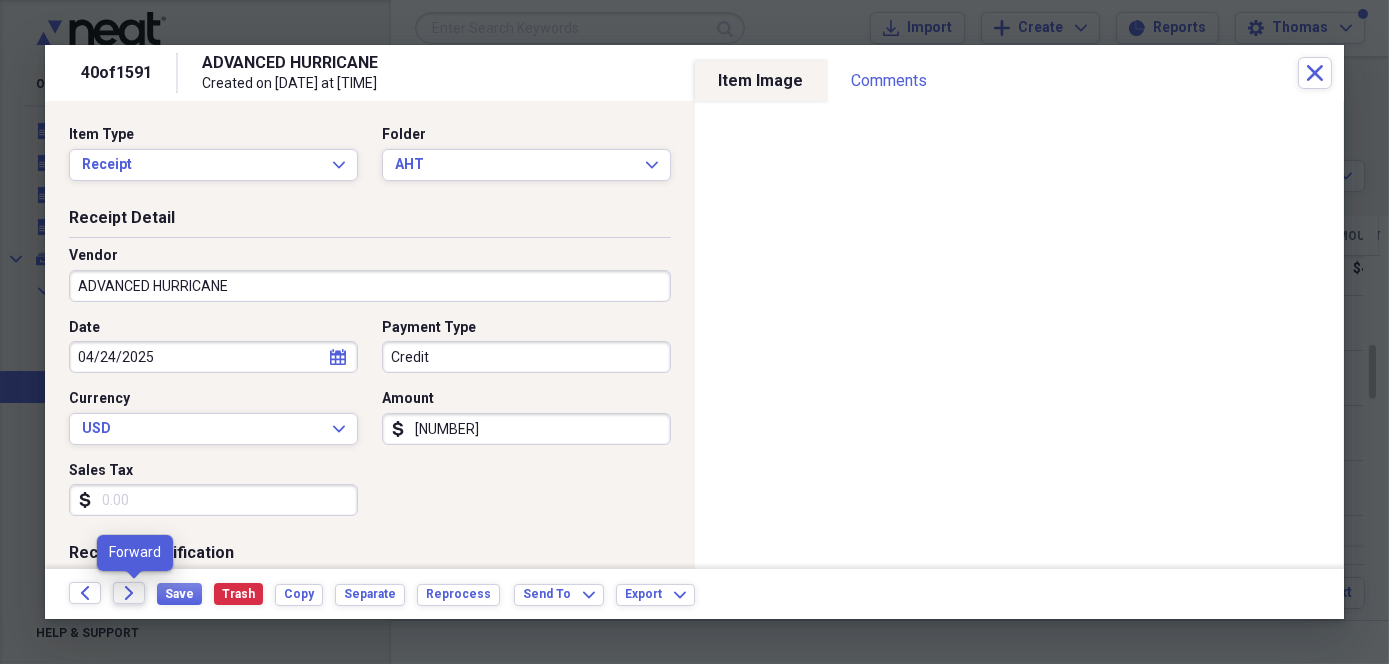 click on "Forward" 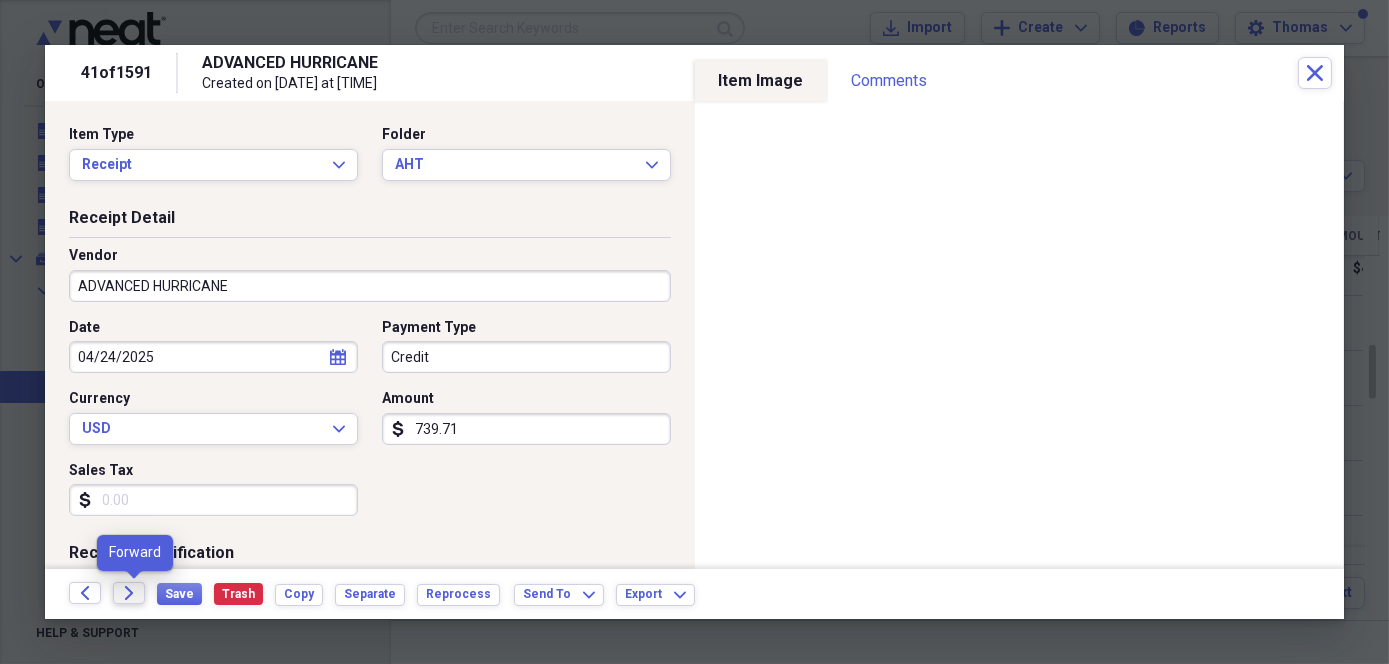 click 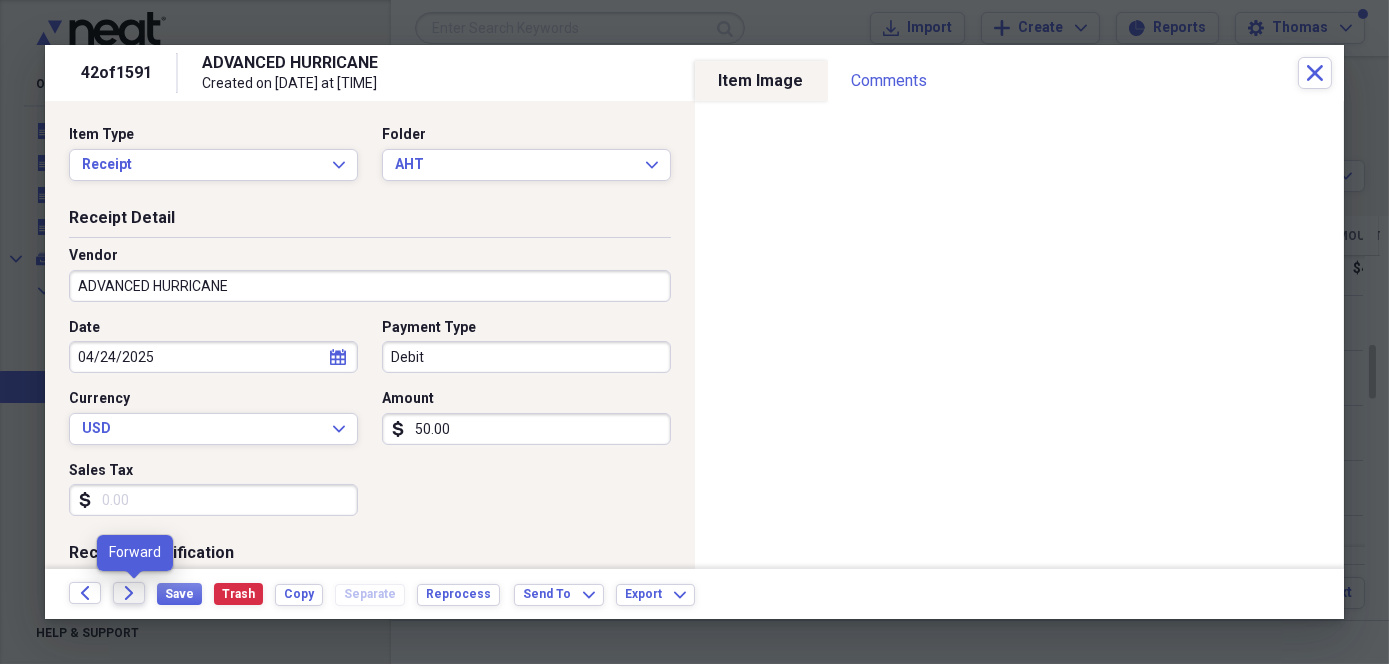 click 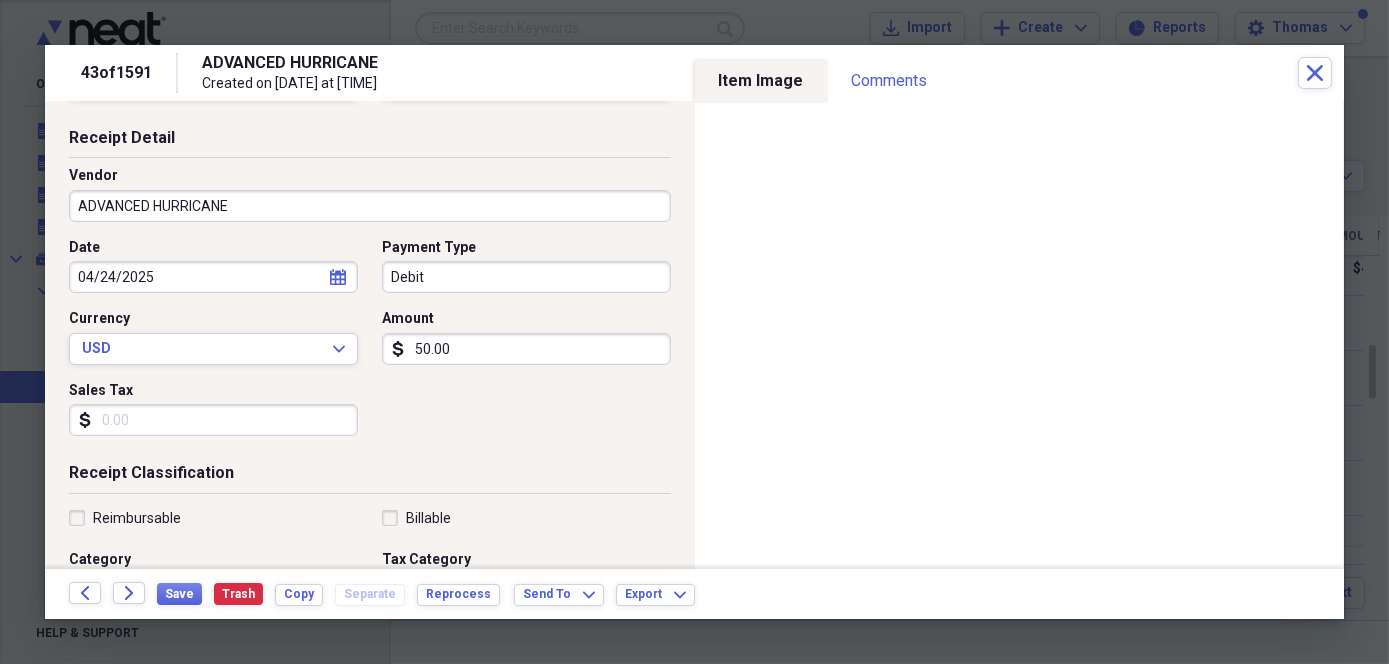 scroll, scrollTop: 0, scrollLeft: 0, axis: both 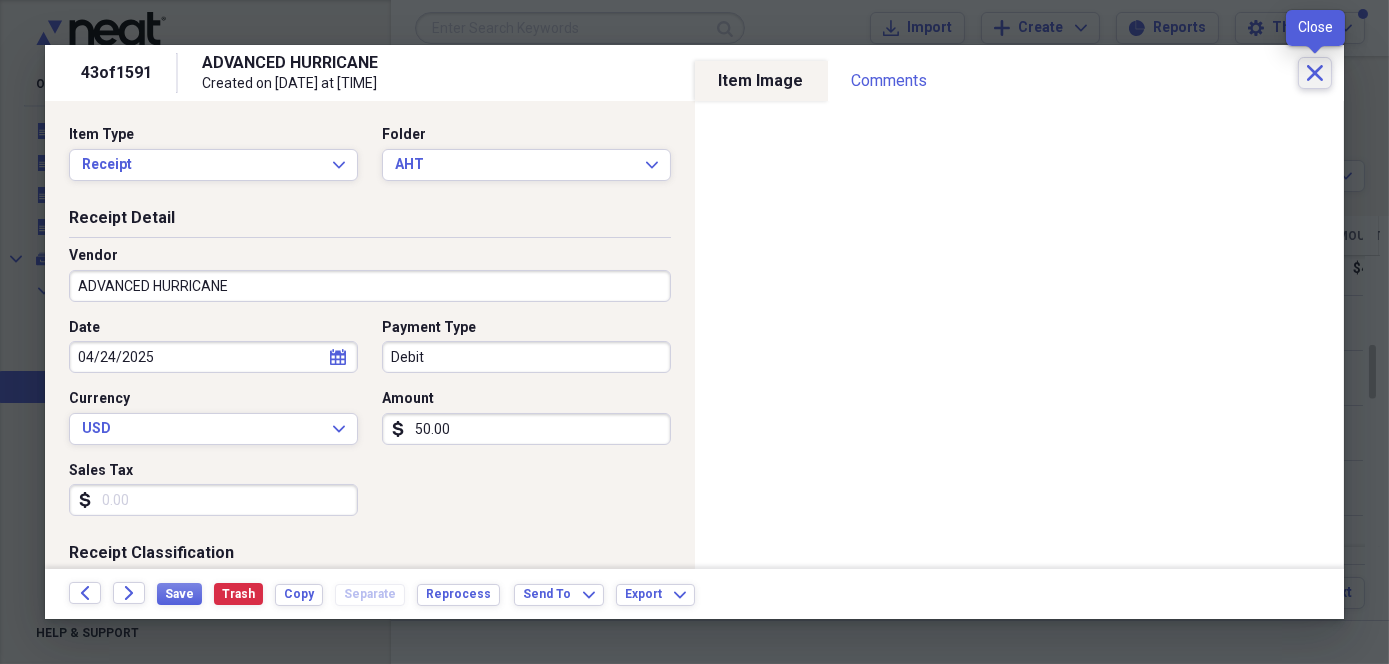 click 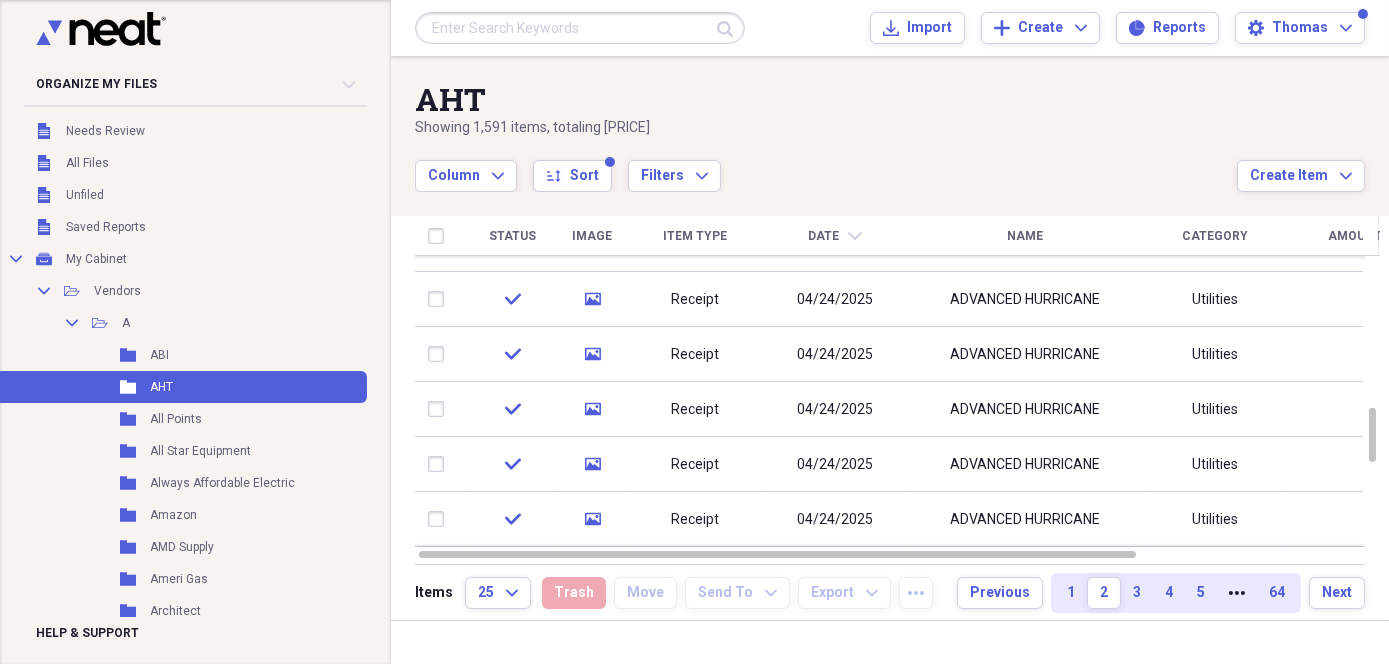 click at bounding box center (580, 28) 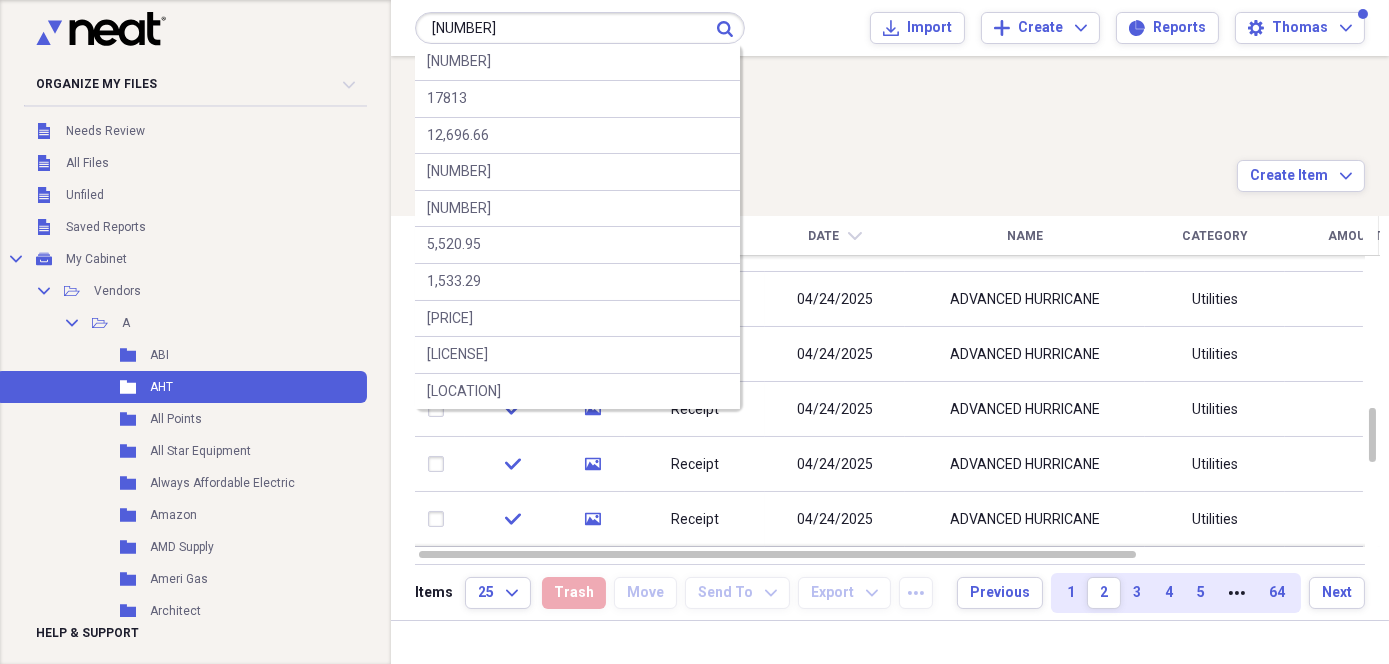 type on "[NUMBER]" 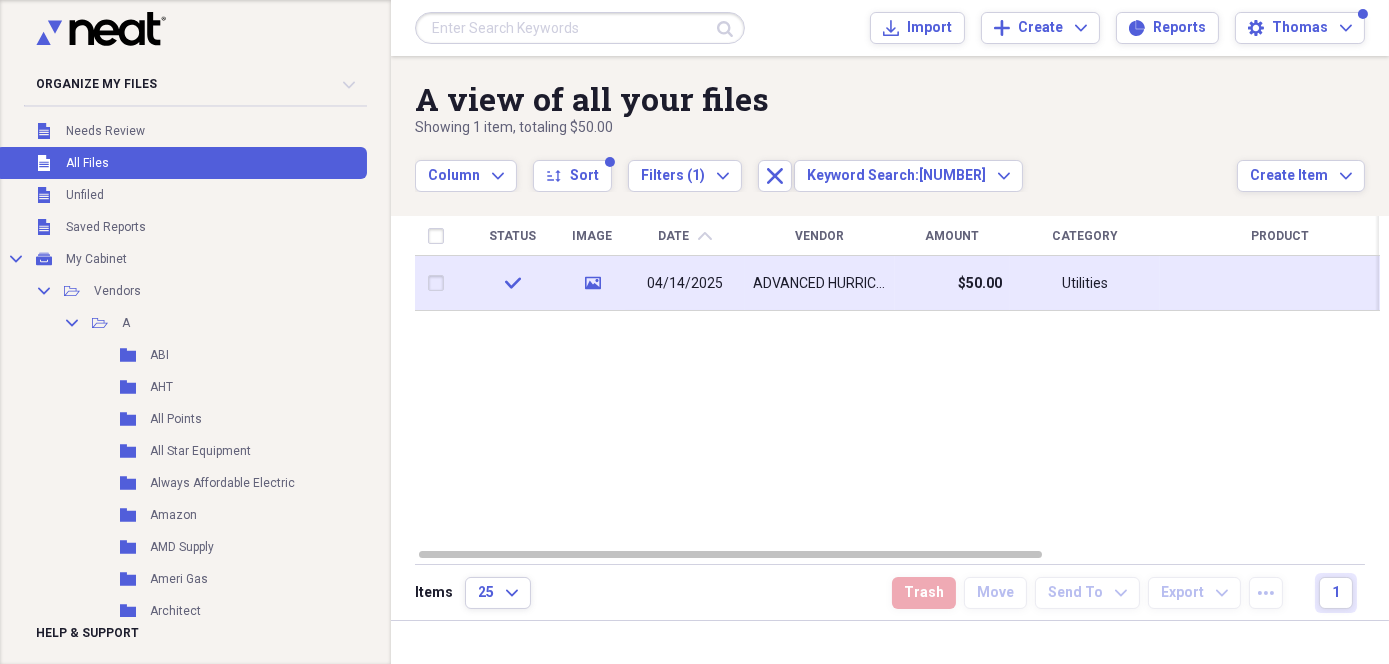 click on "$50.00" at bounding box center [952, 283] 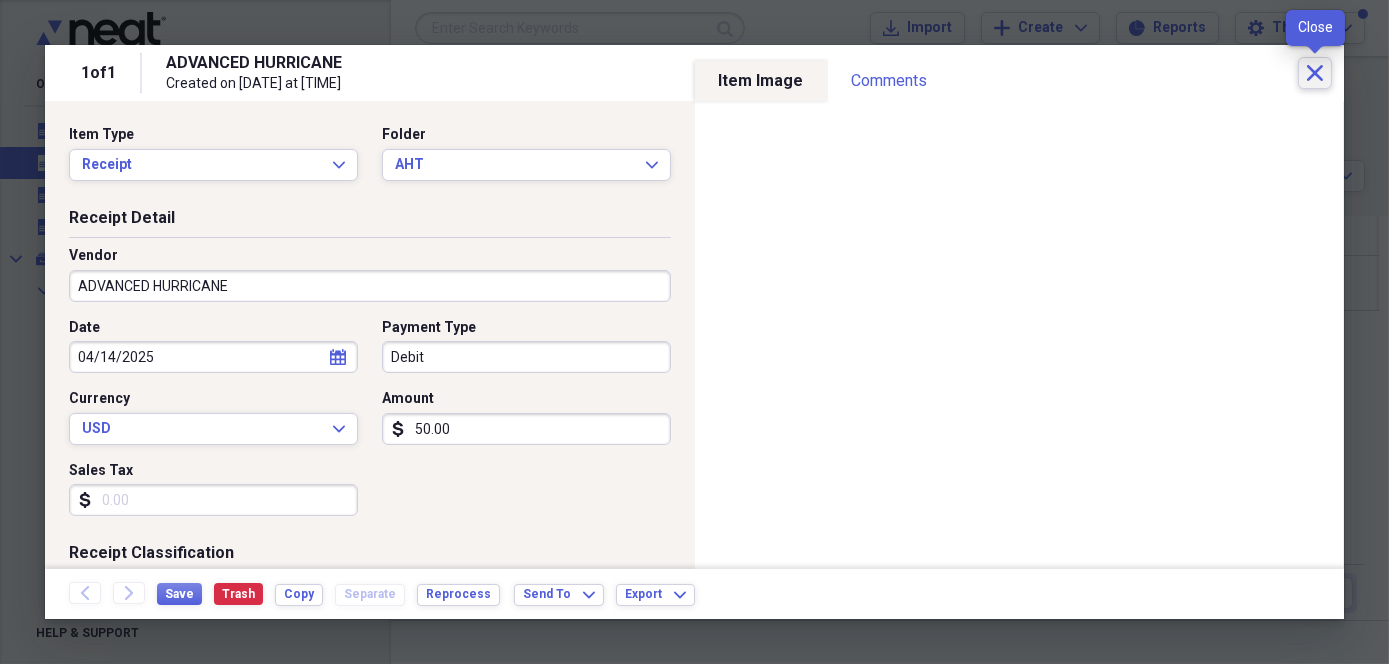 click on "Close" 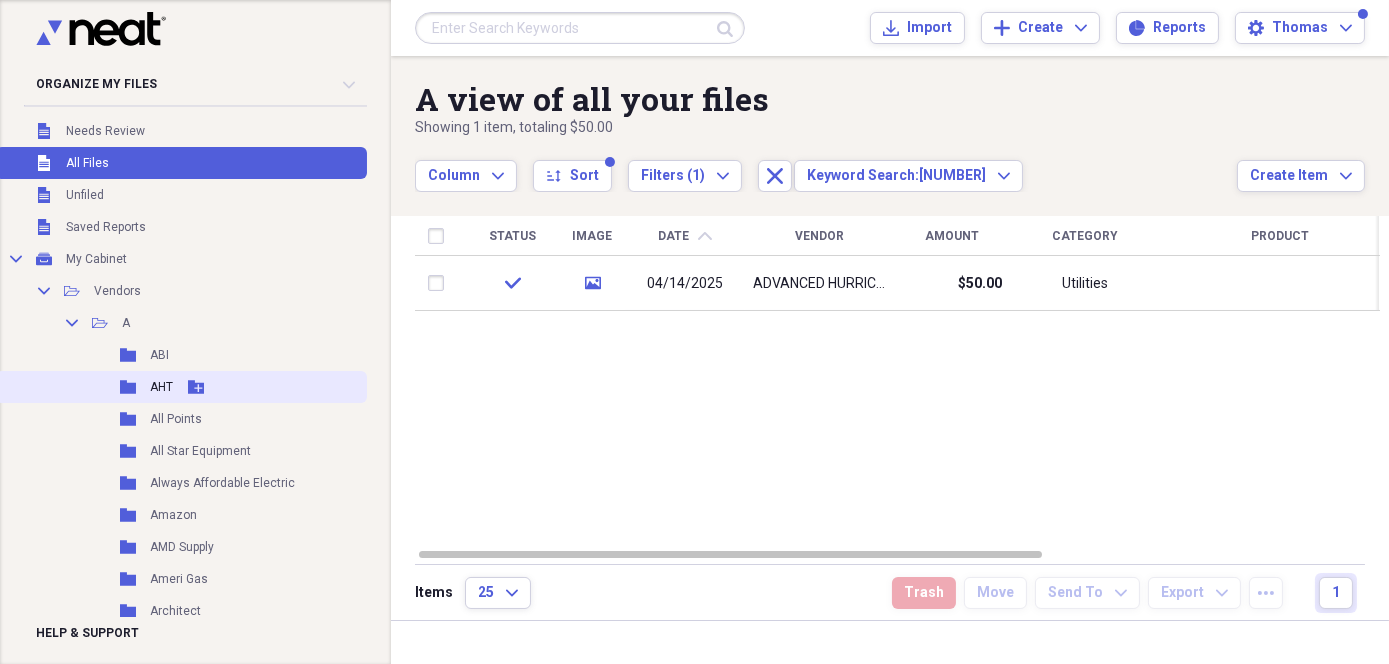 click on "AHT" at bounding box center (161, 387) 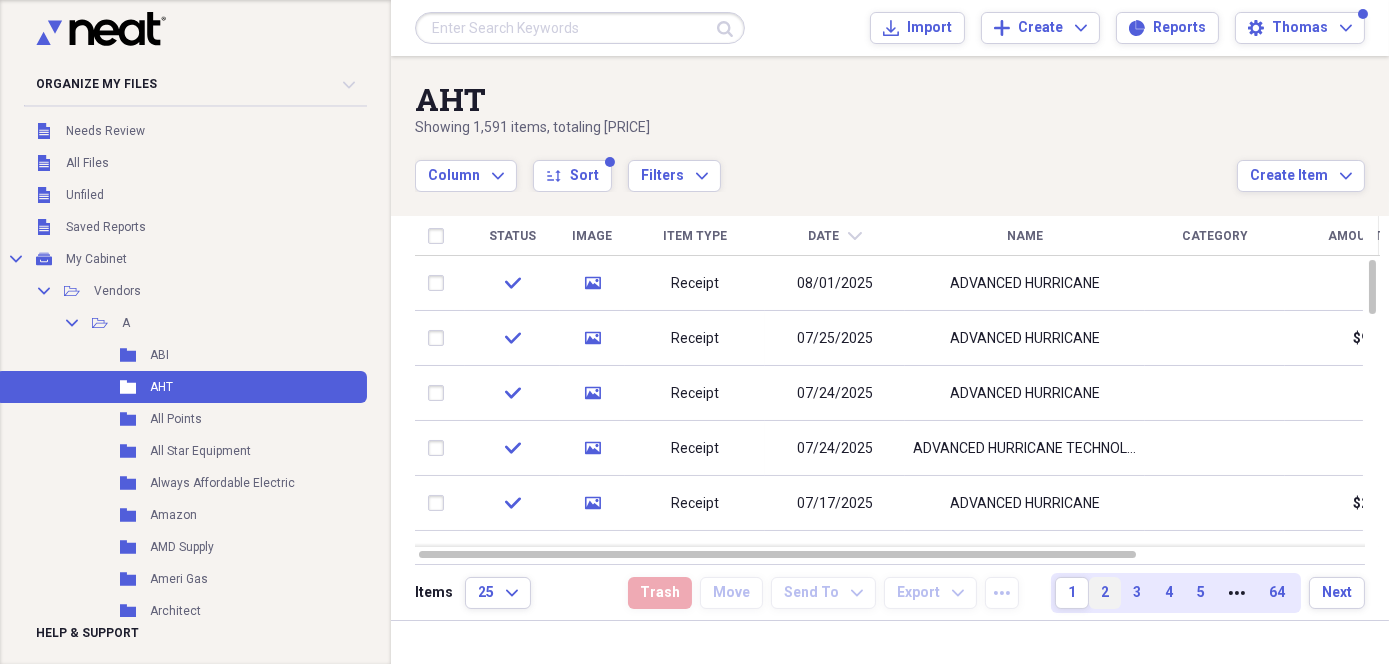 click on "2" at bounding box center (1105, 593) 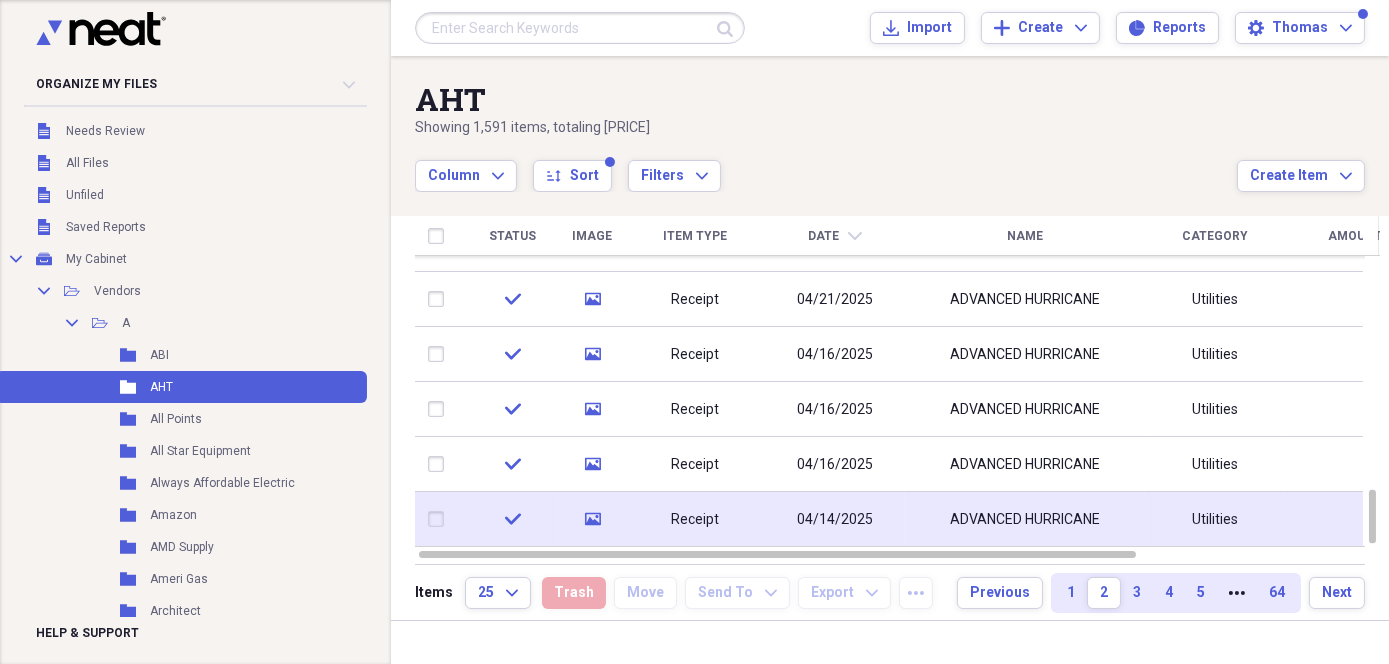 click on "04/14/2025" at bounding box center (835, 520) 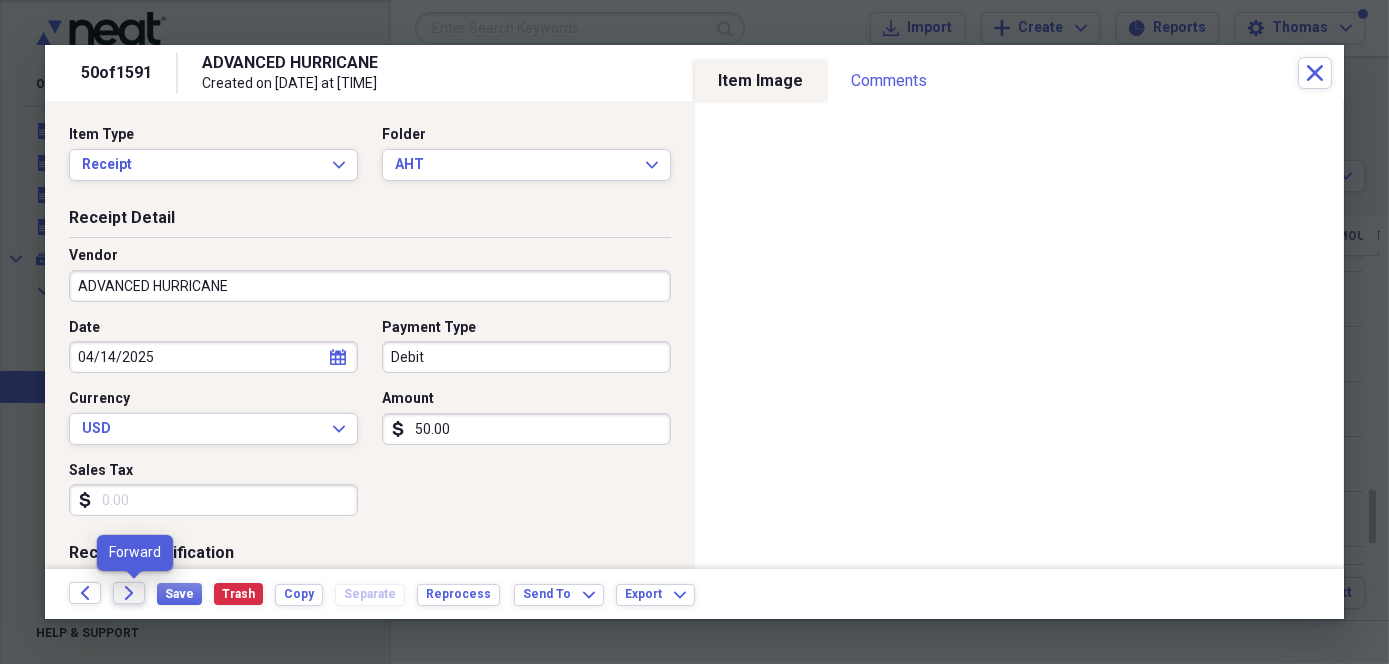click on "Forward" 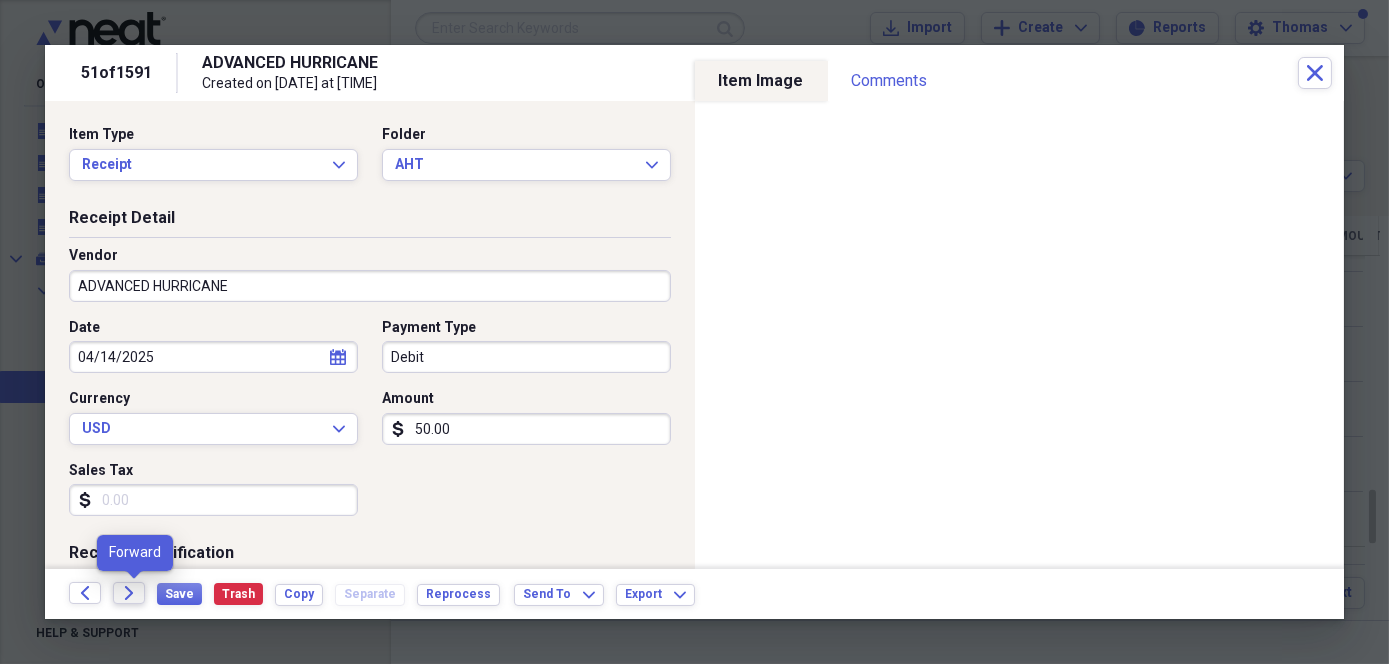 click on "Forward" 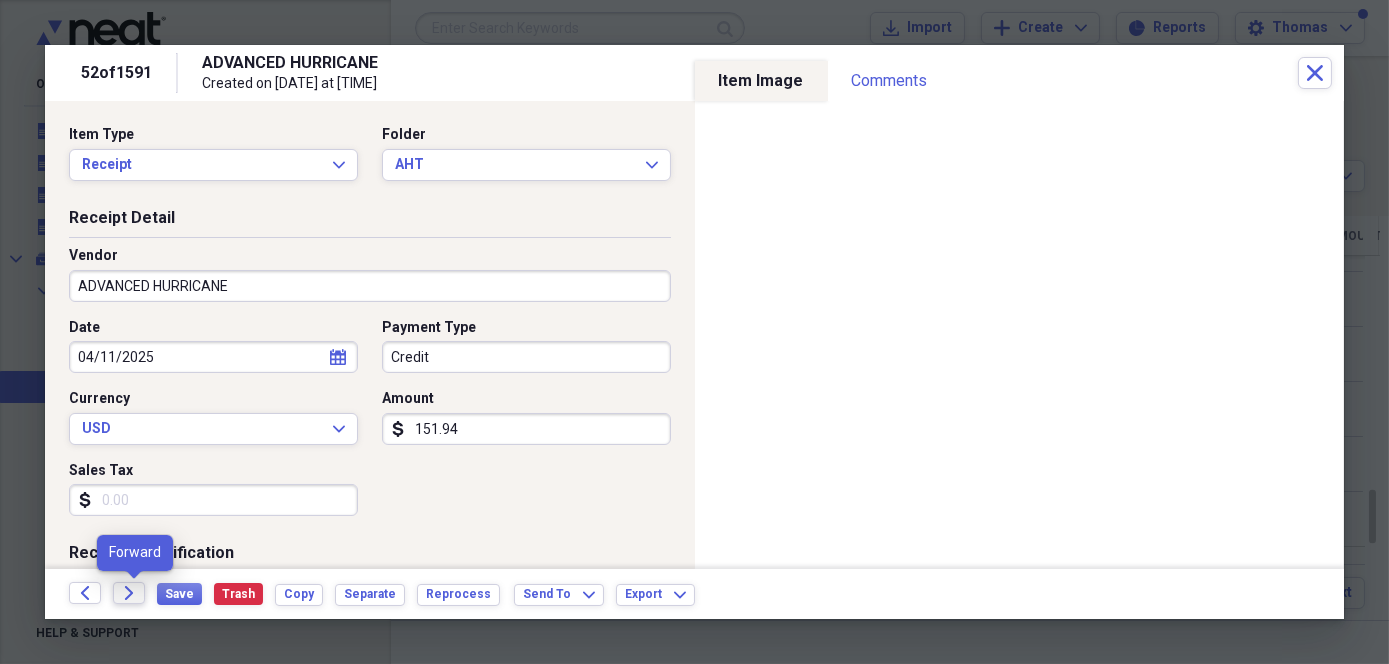 click on "Forward" at bounding box center [129, 593] 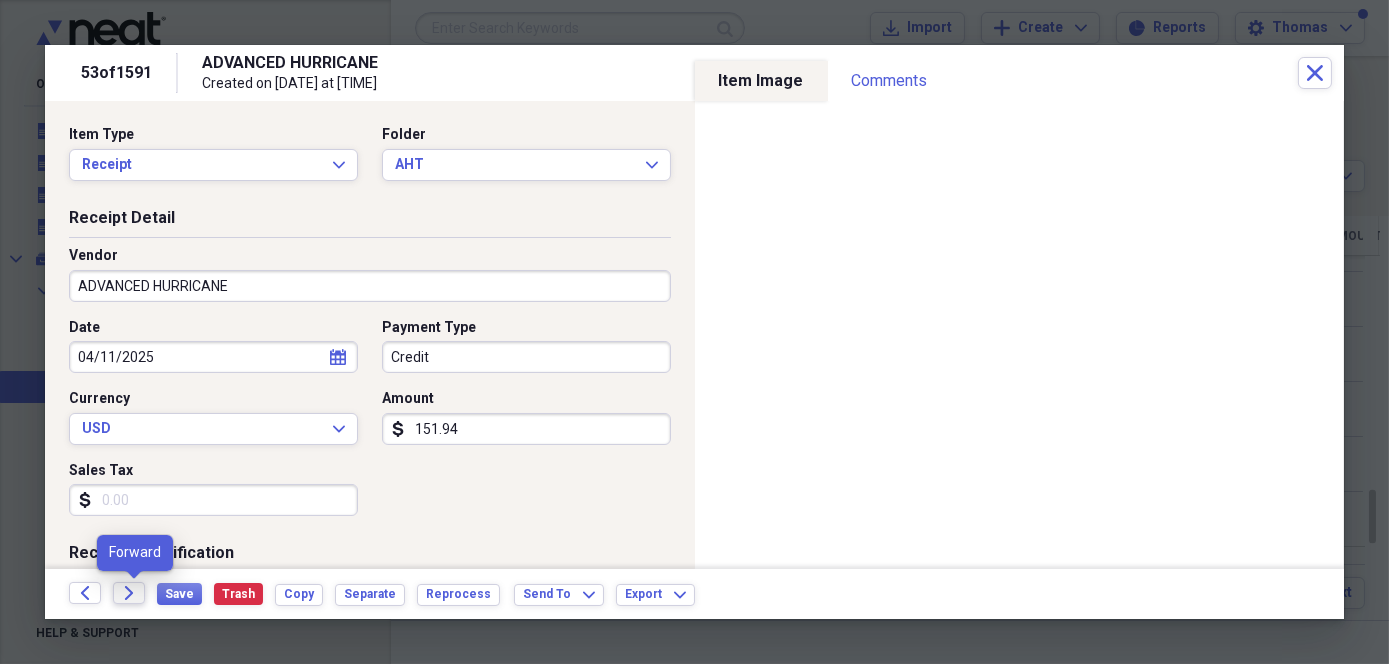 click on "Forward" 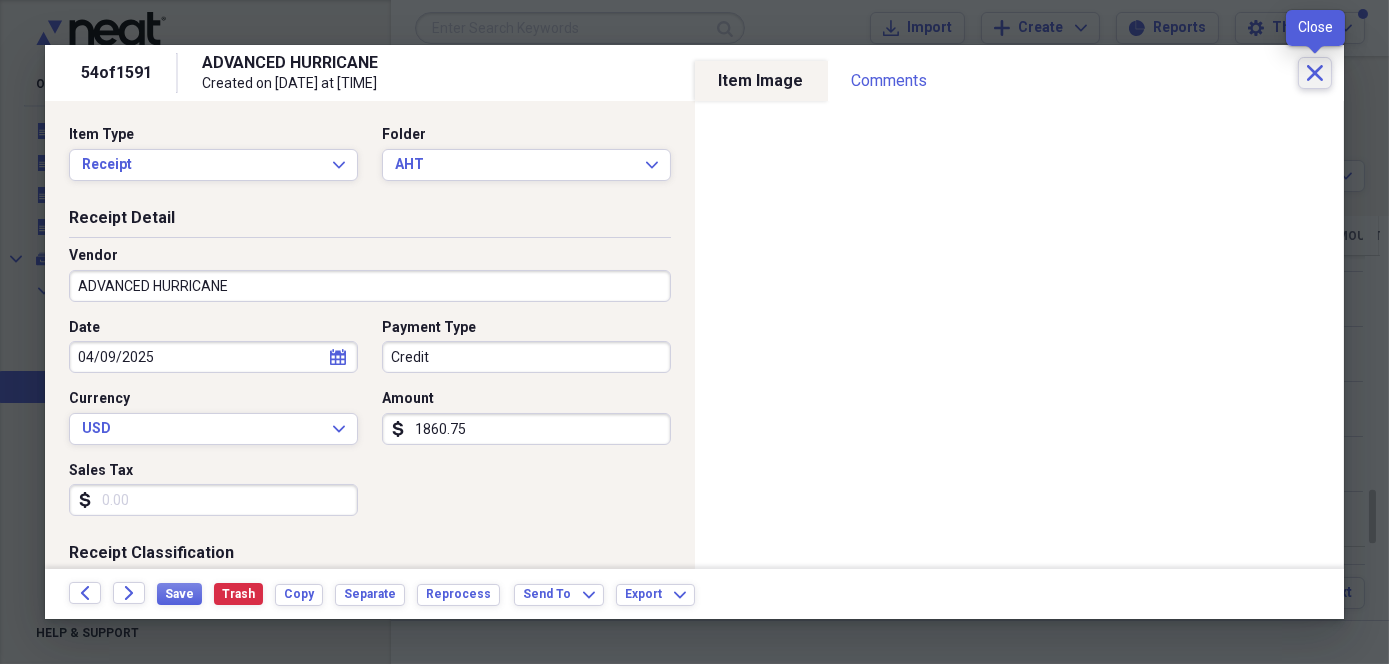 click on "Close" 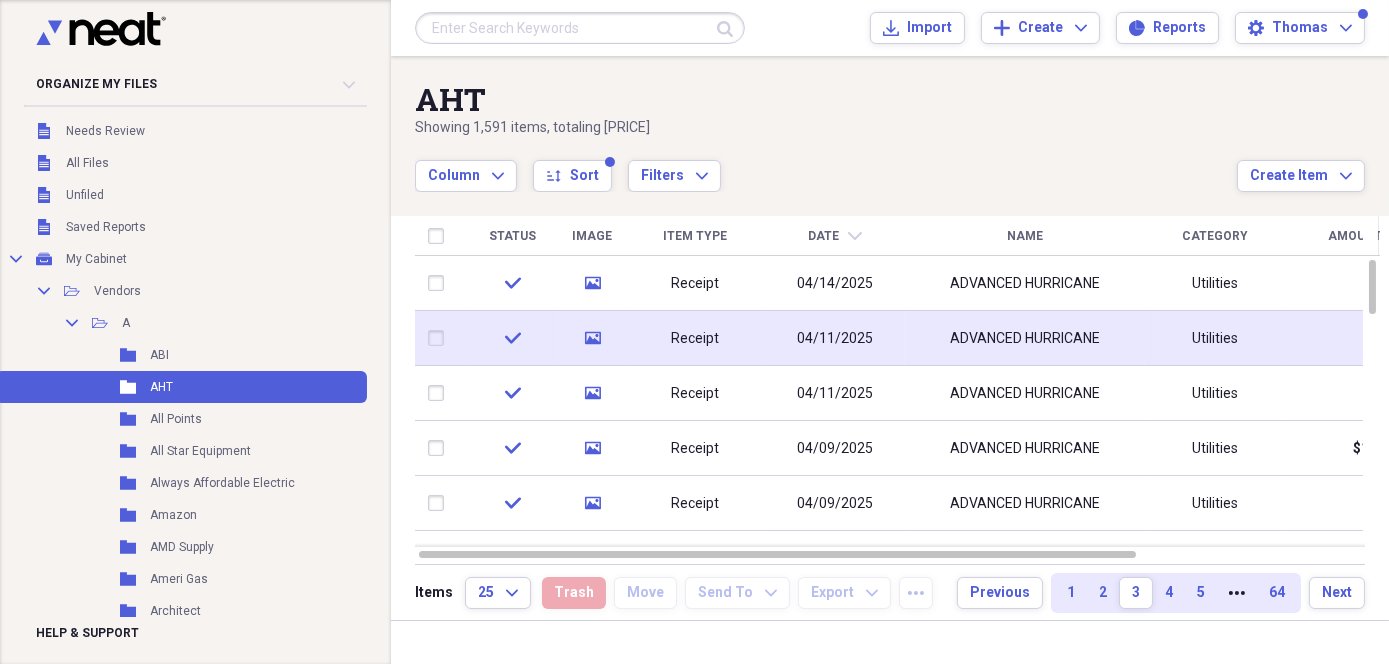 click on "04/11/2025" at bounding box center [835, 339] 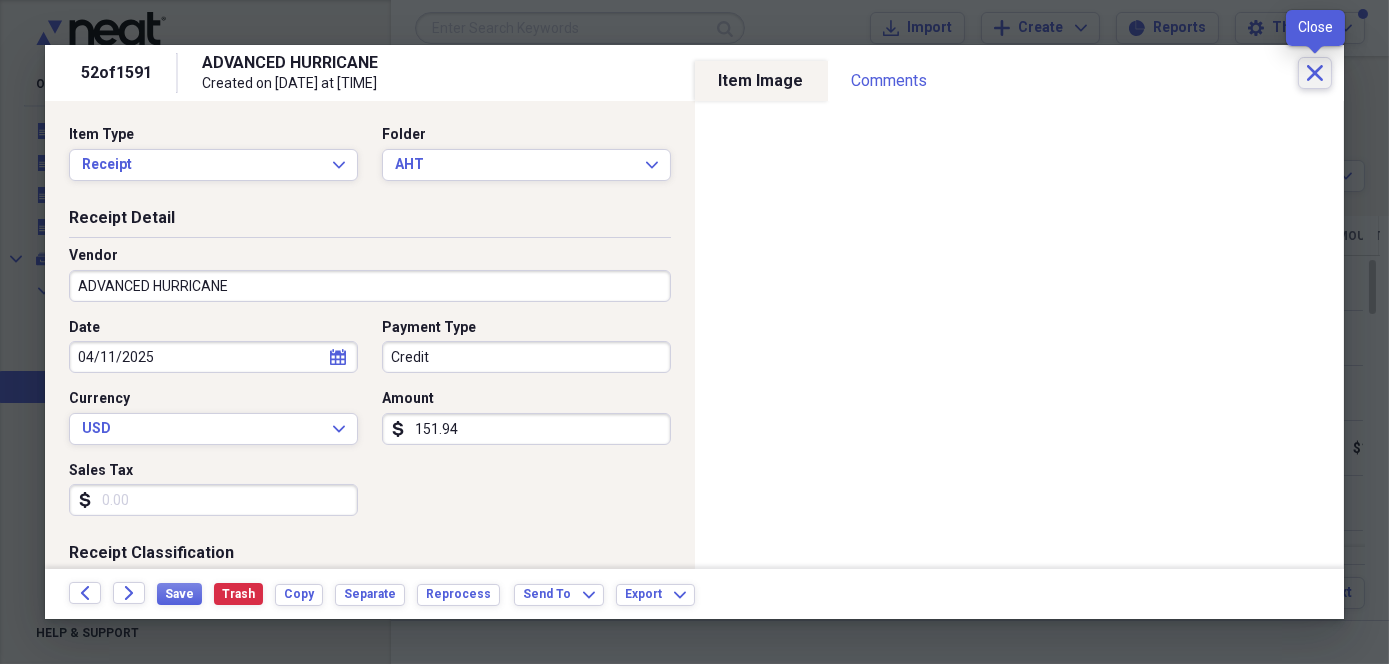 click 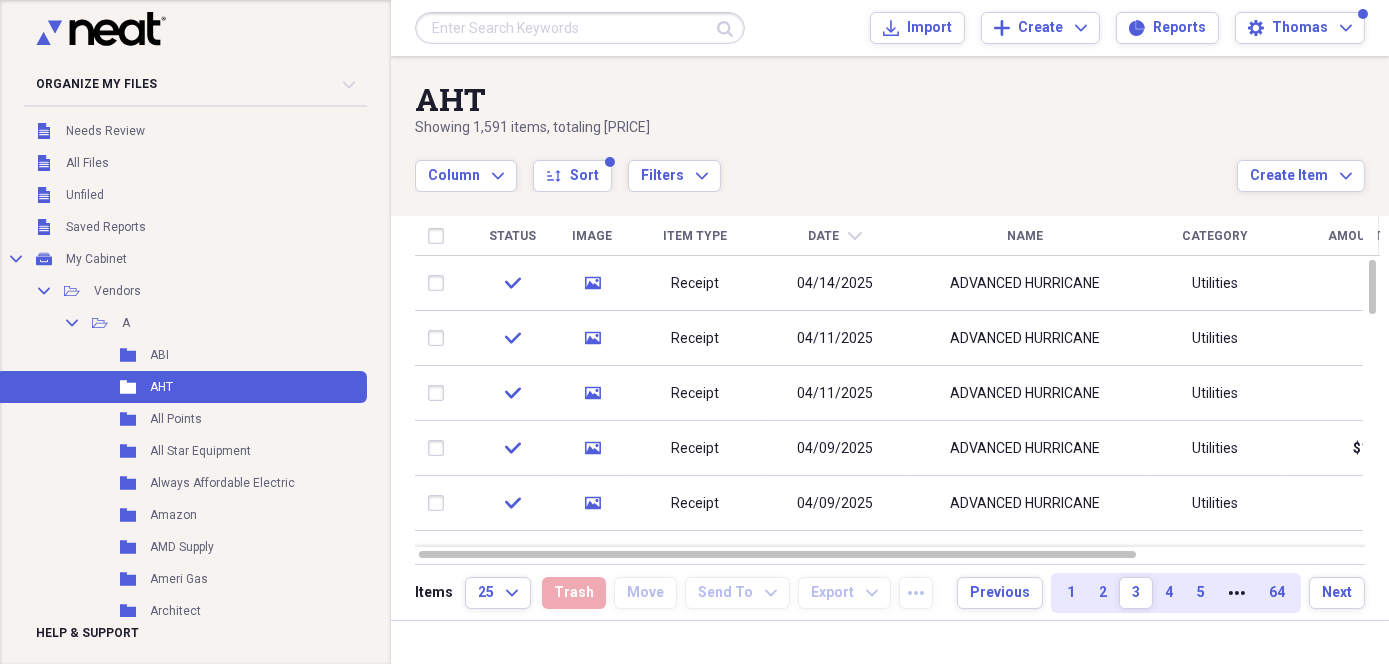 click at bounding box center (580, 28) 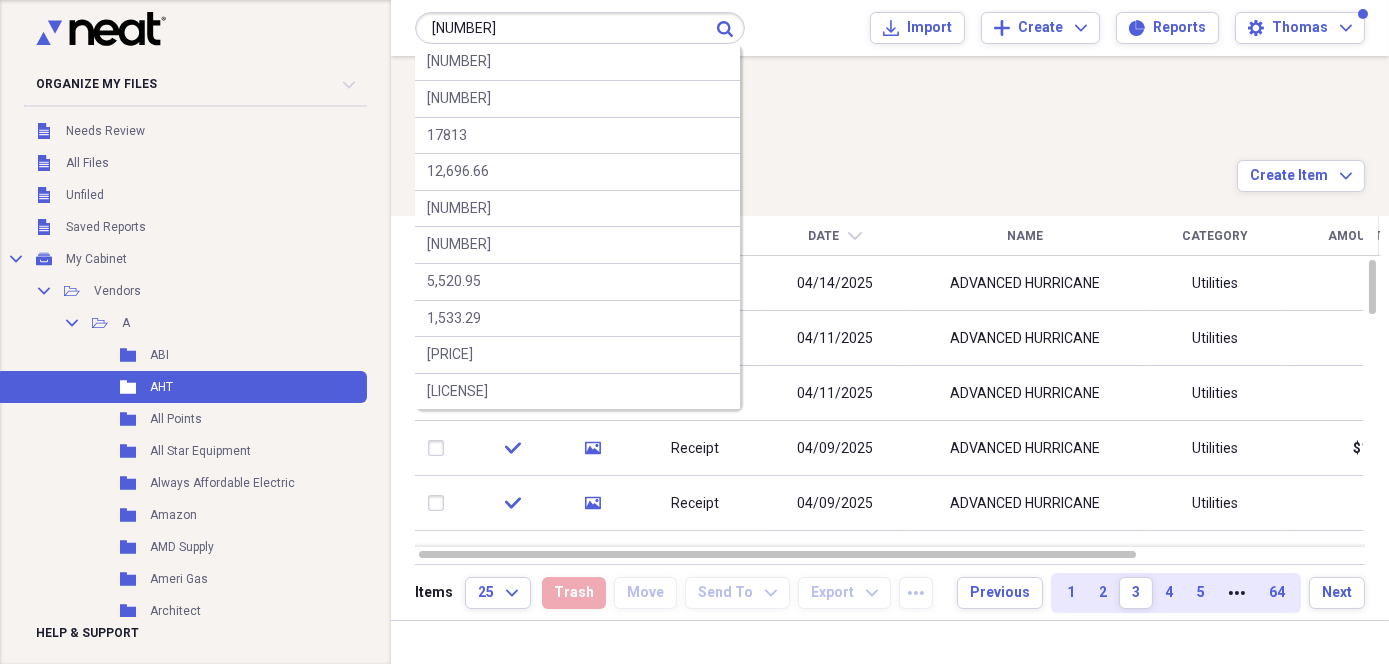 type on "[NUMBER]" 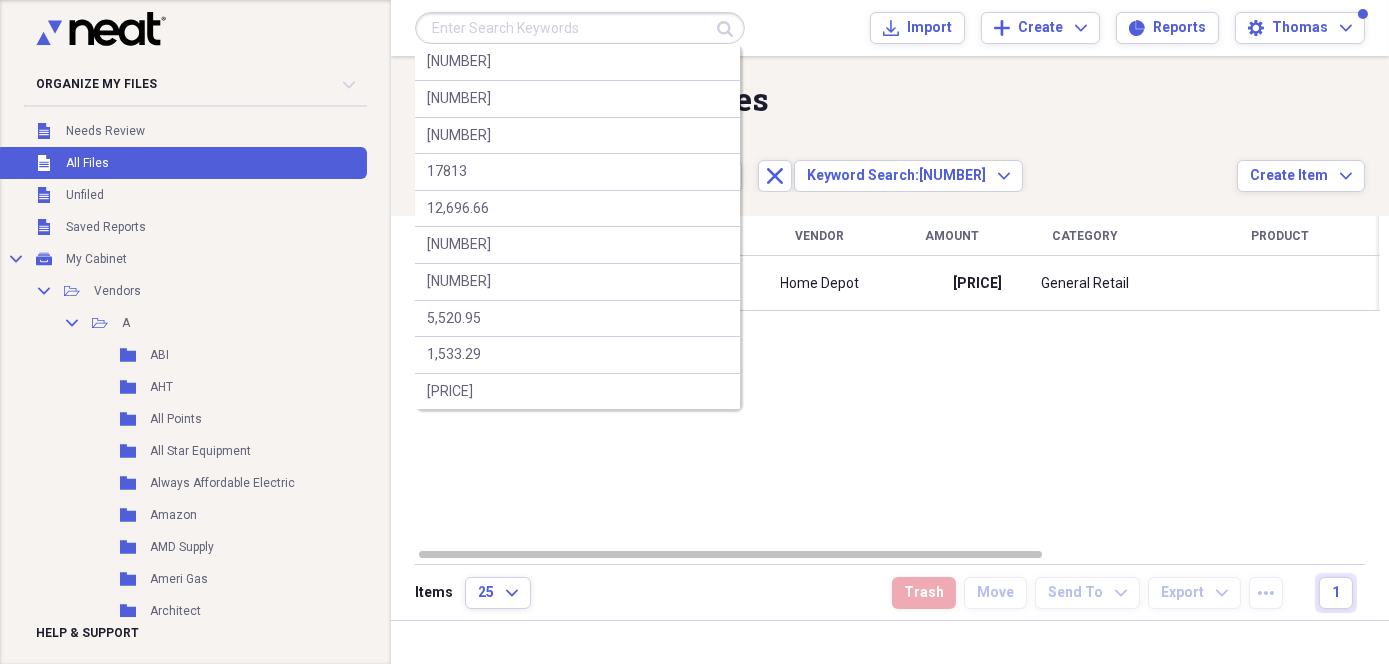 click at bounding box center (580, 28) 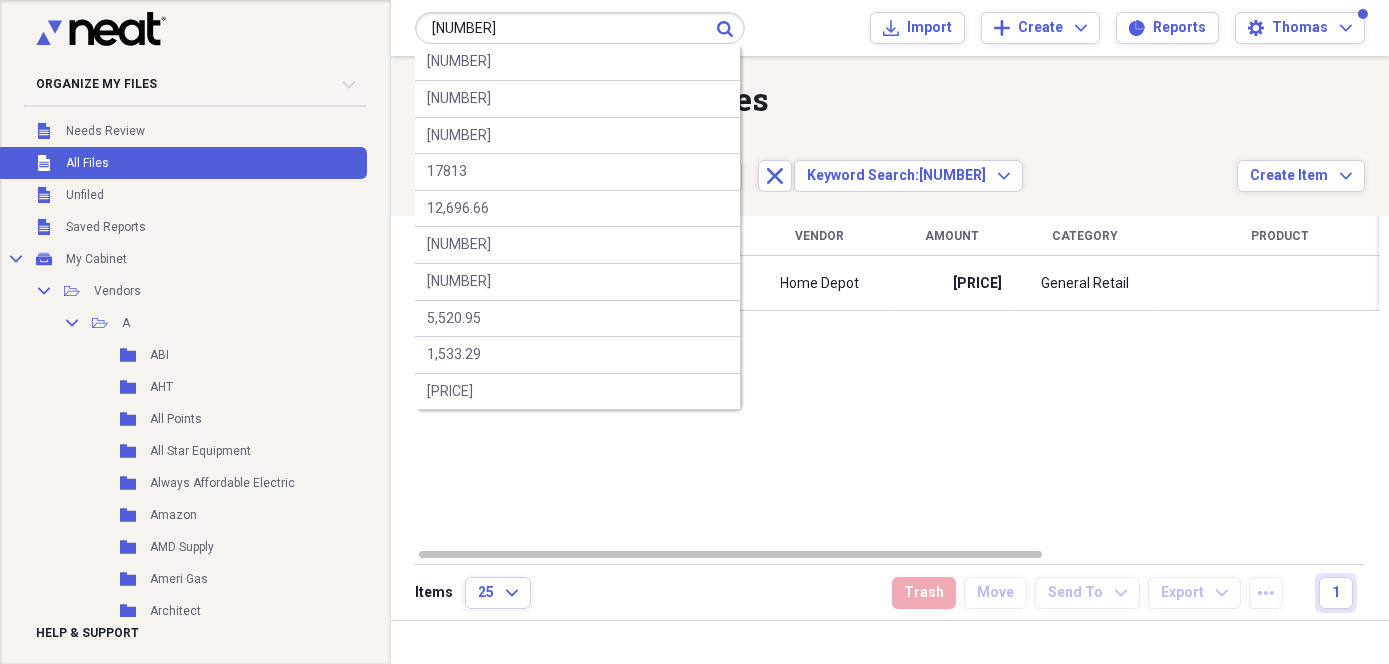 type on "[NUMBER]" 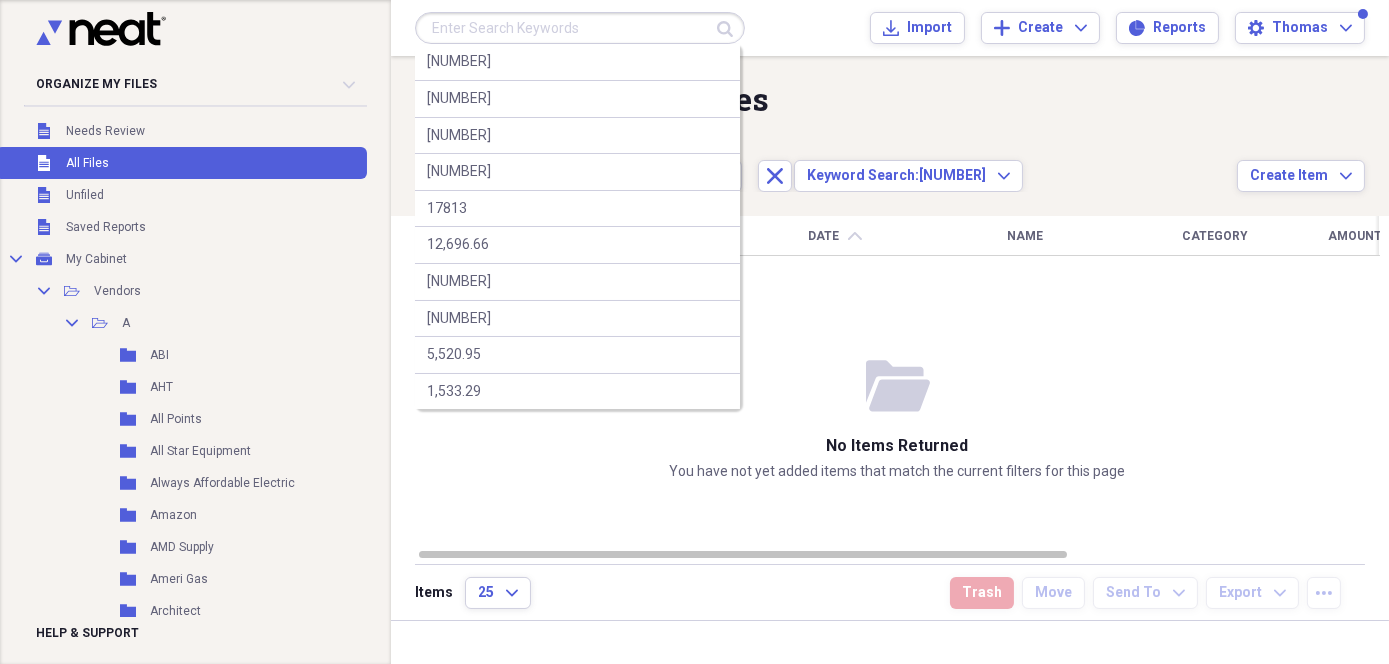 click at bounding box center [580, 28] 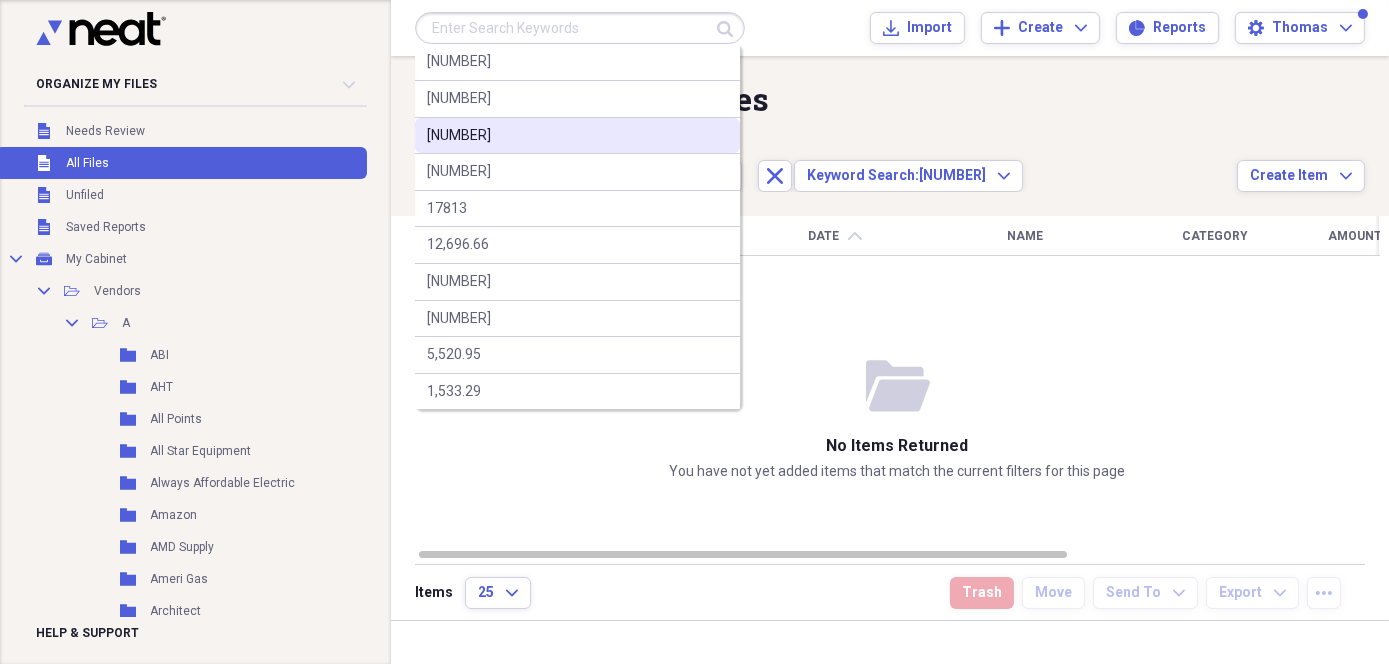 click on "[NUMBER]" at bounding box center (577, 136) 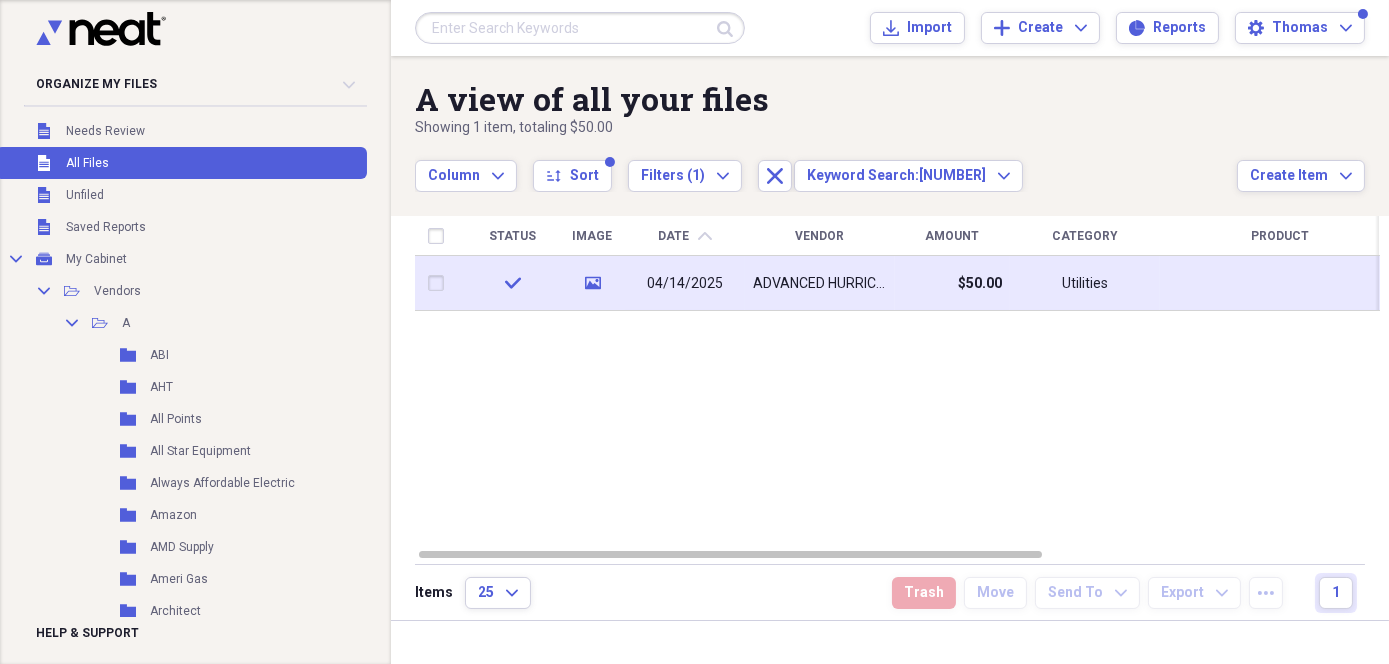 click on "ADVANCED HURRICANE" at bounding box center [820, 284] 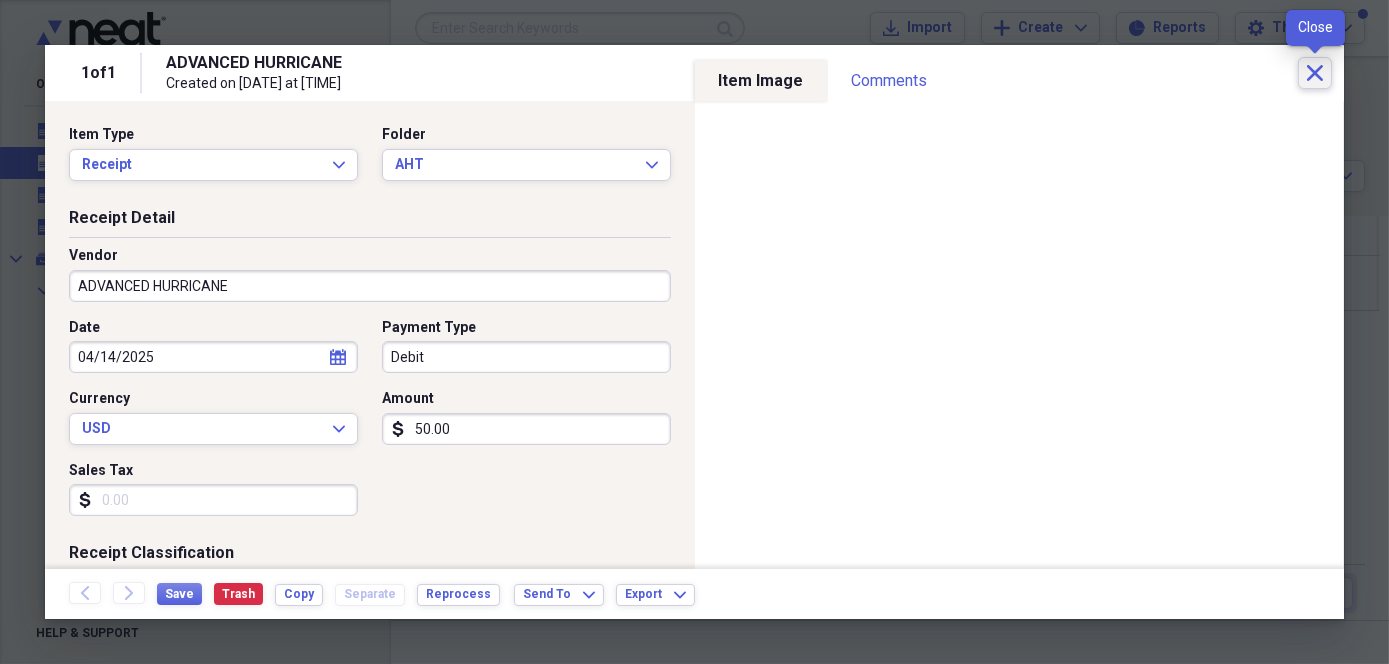 click on "Close" 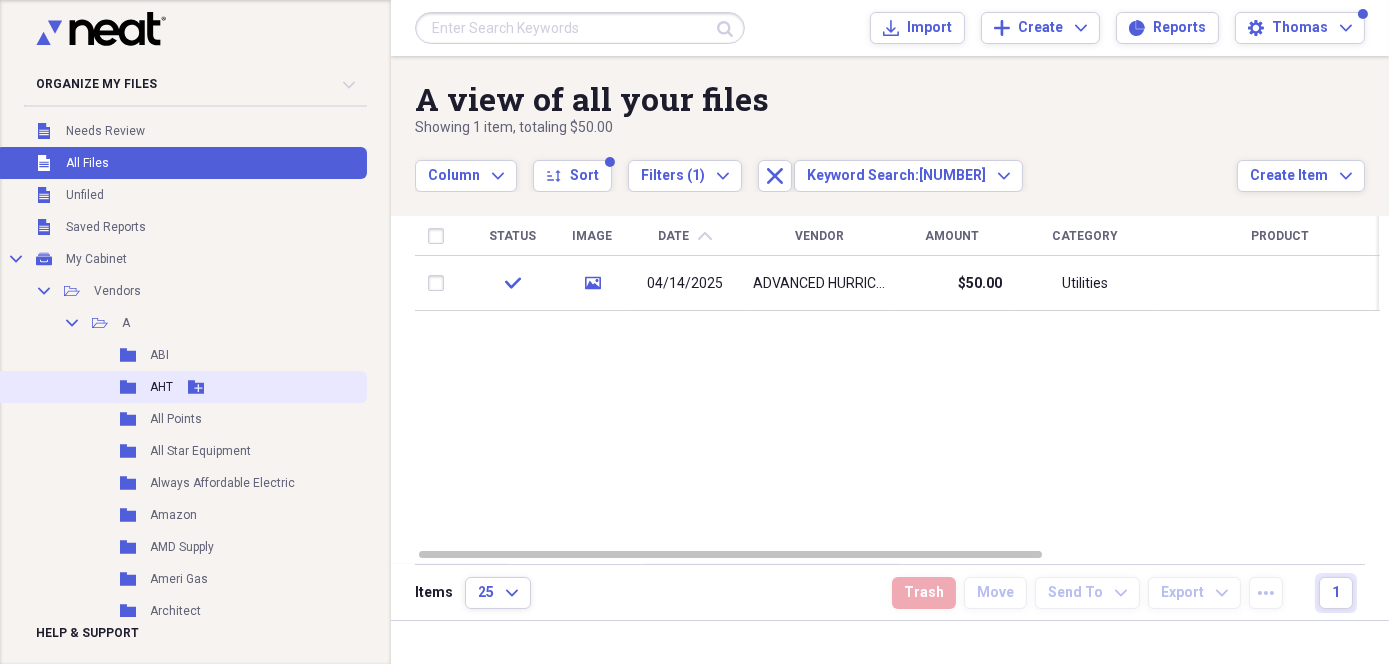 click on "AHT" at bounding box center [161, 387] 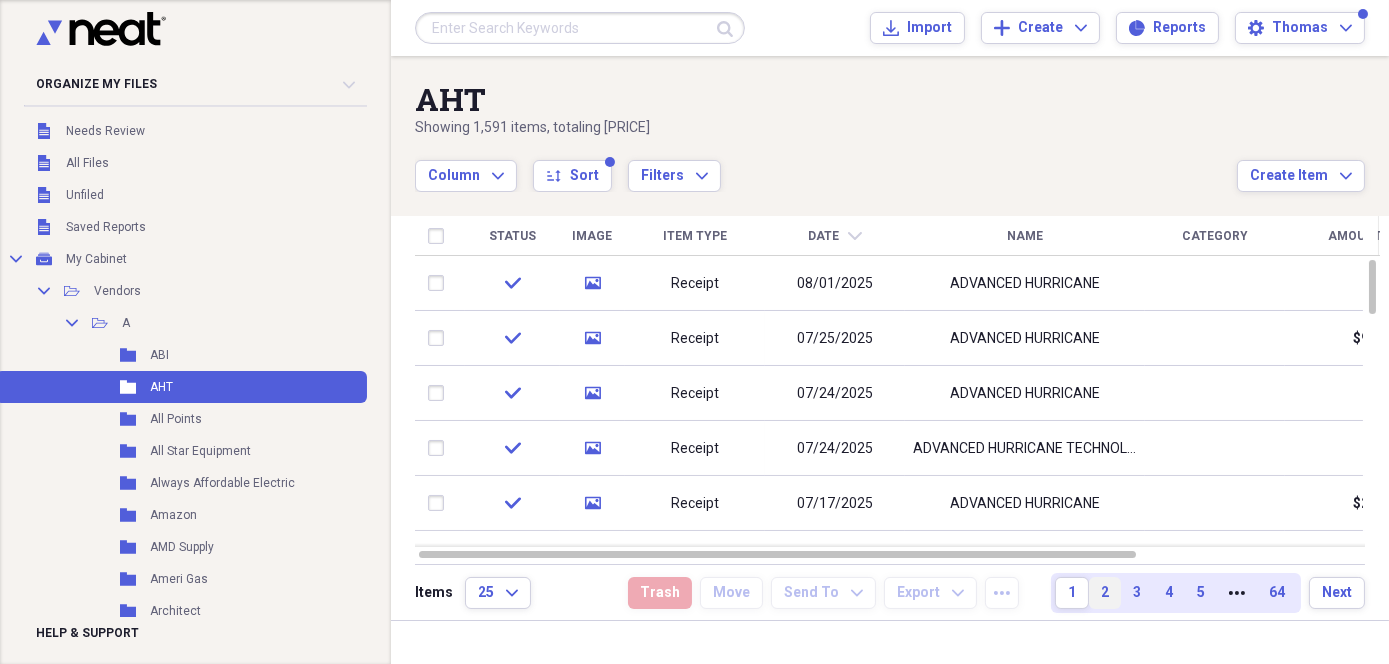 click on "2" at bounding box center (1105, 593) 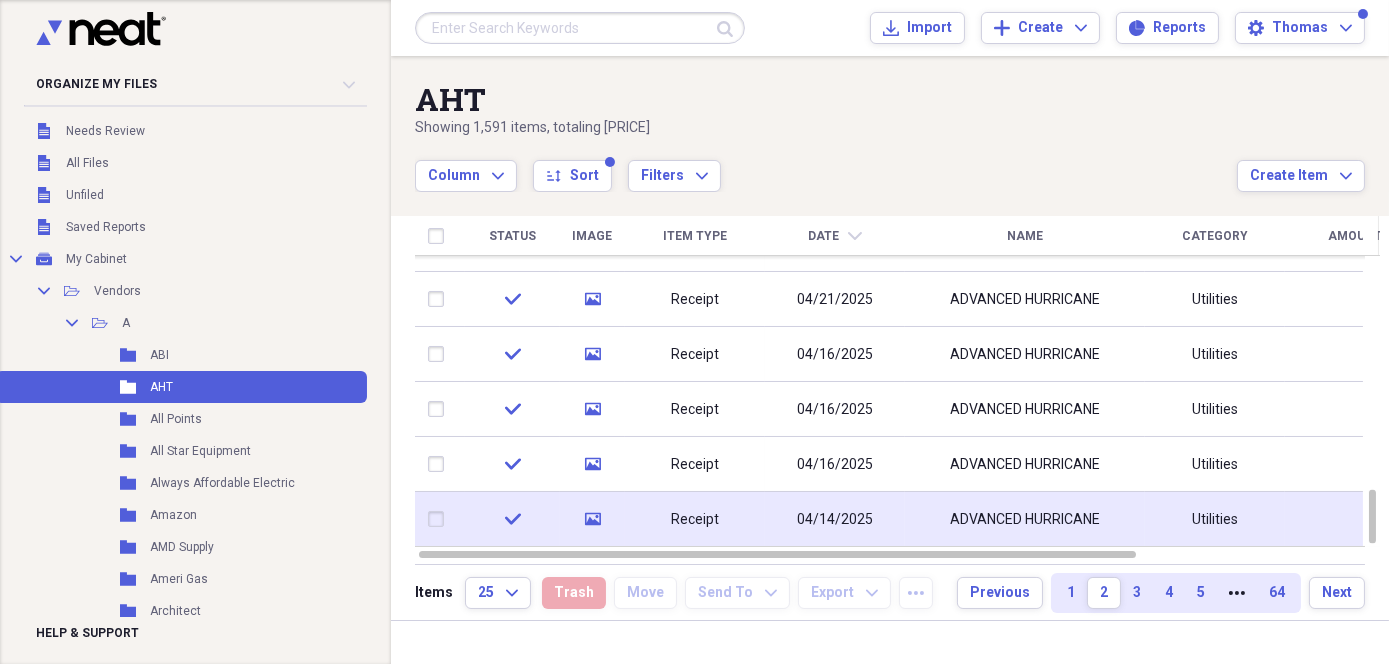 click on "04/14/2025" at bounding box center [835, 520] 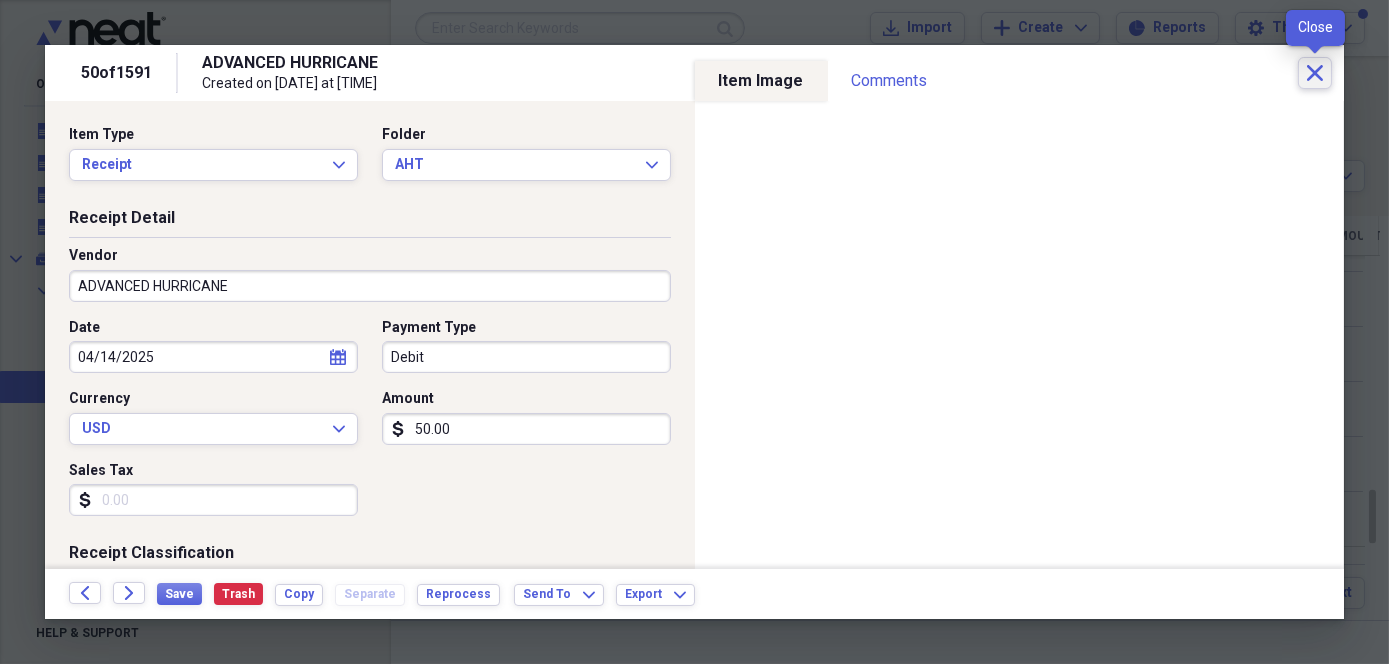 click on "Close" 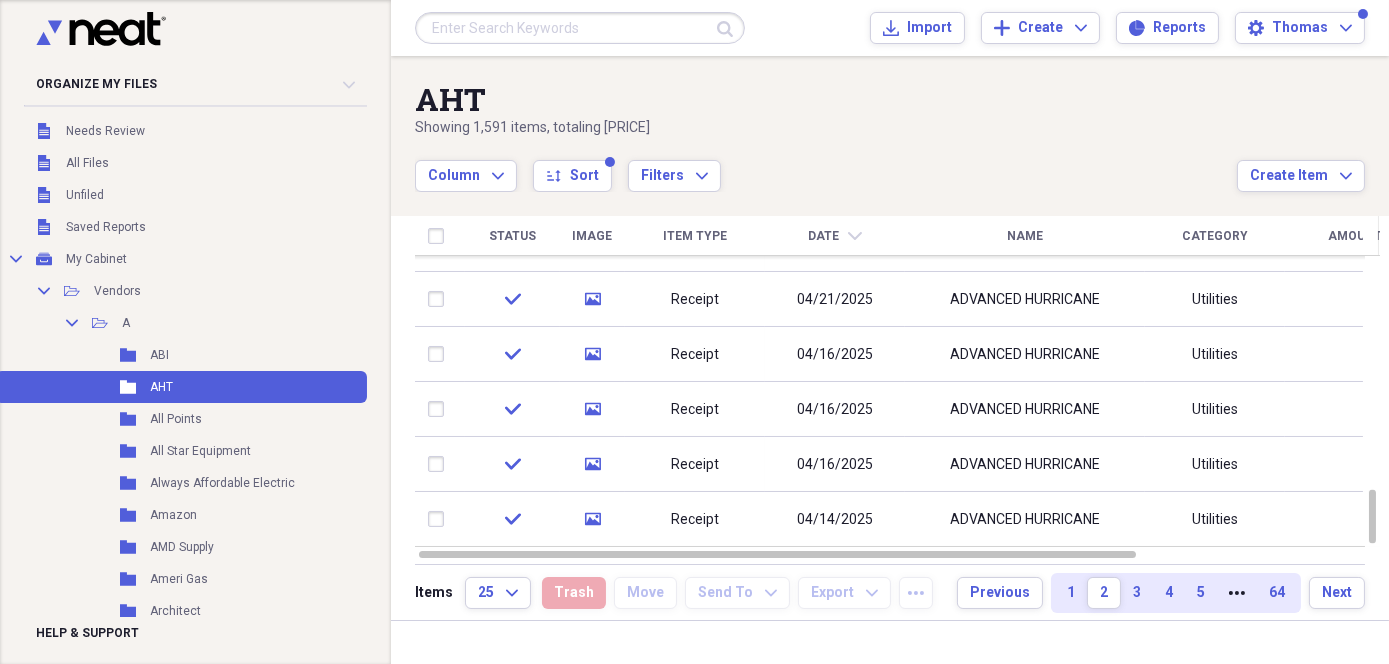 click at bounding box center [580, 28] 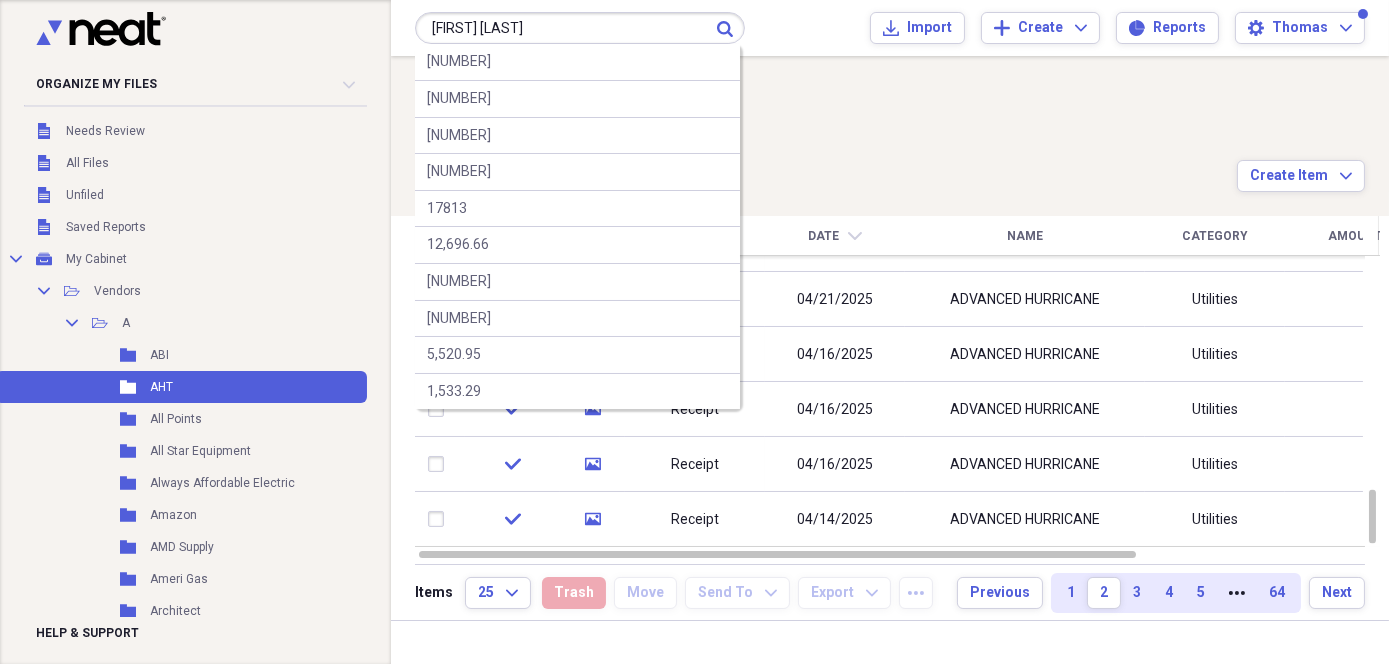type on "[FIRST] [LAST]" 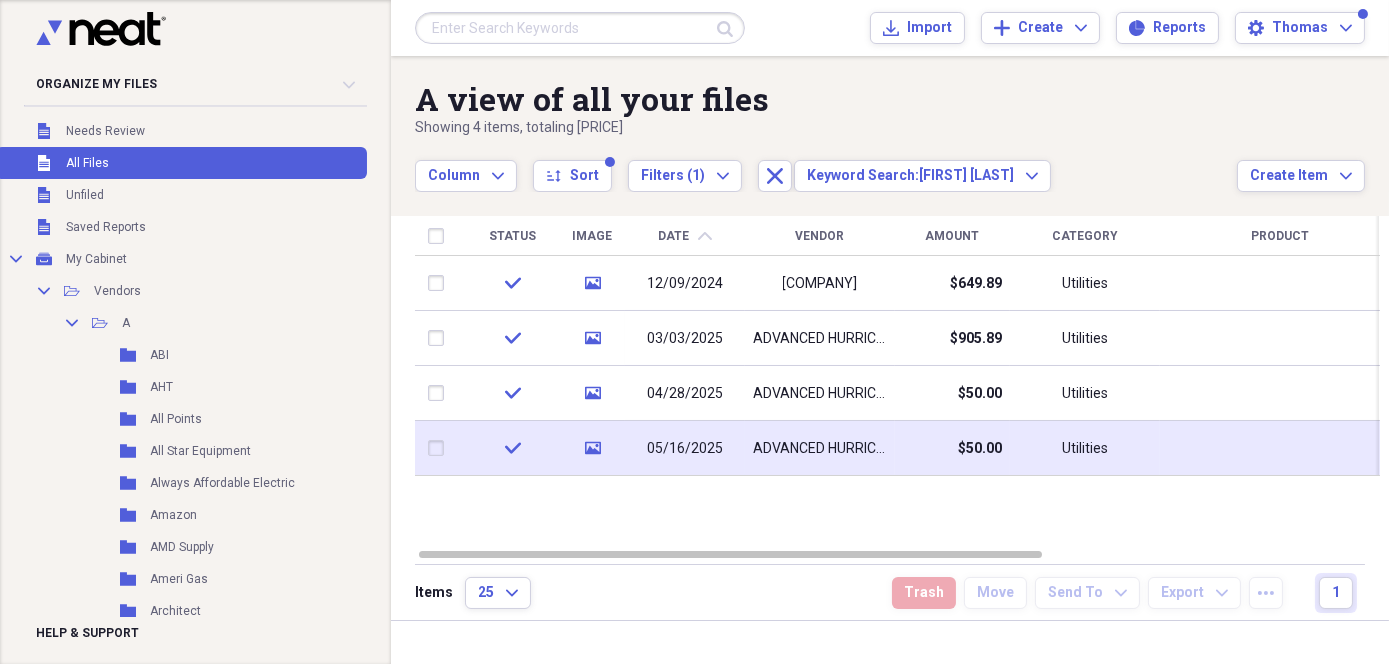 click on "ADVANCED HURRICANE" at bounding box center [820, 449] 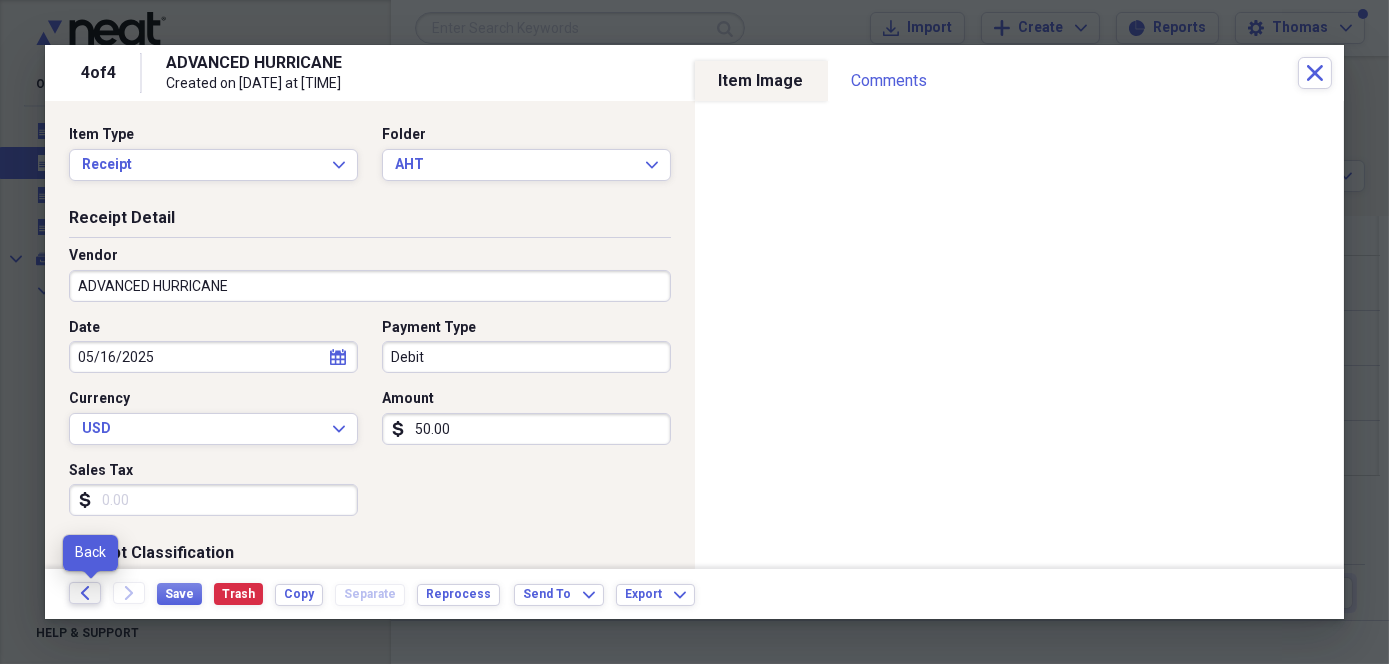 click on "Back" at bounding box center [85, 593] 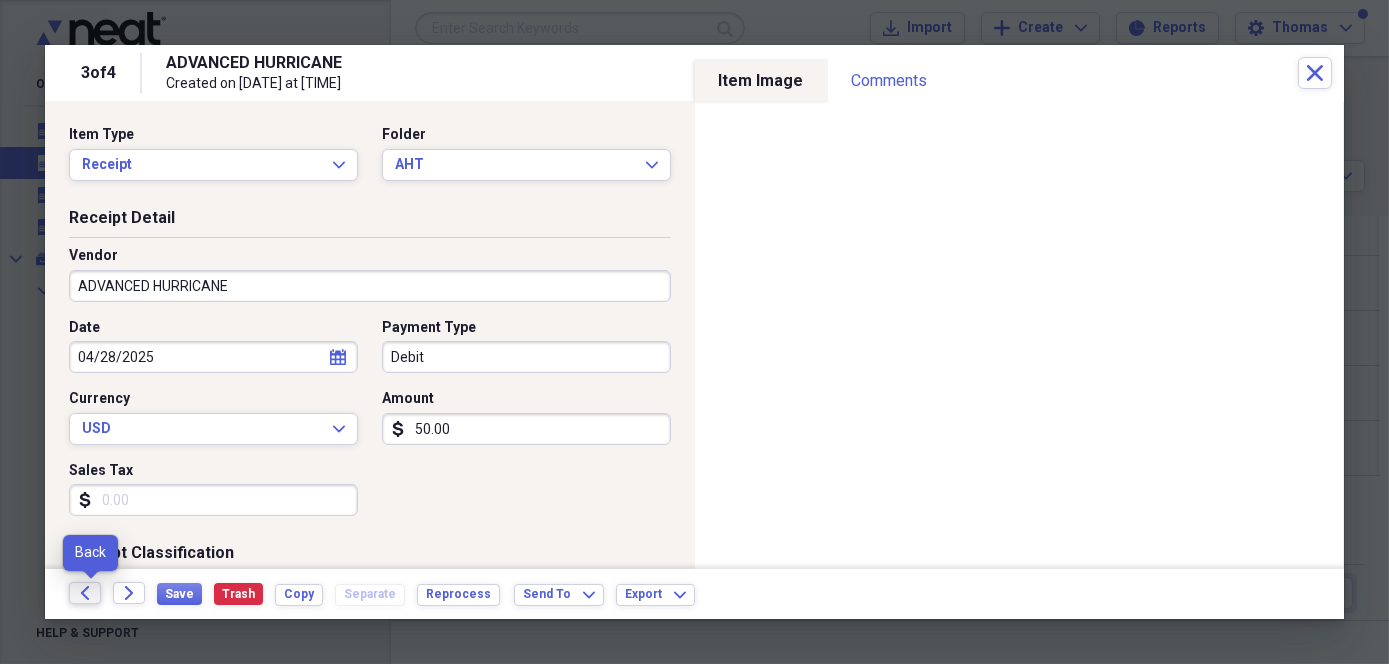 click on "Back" 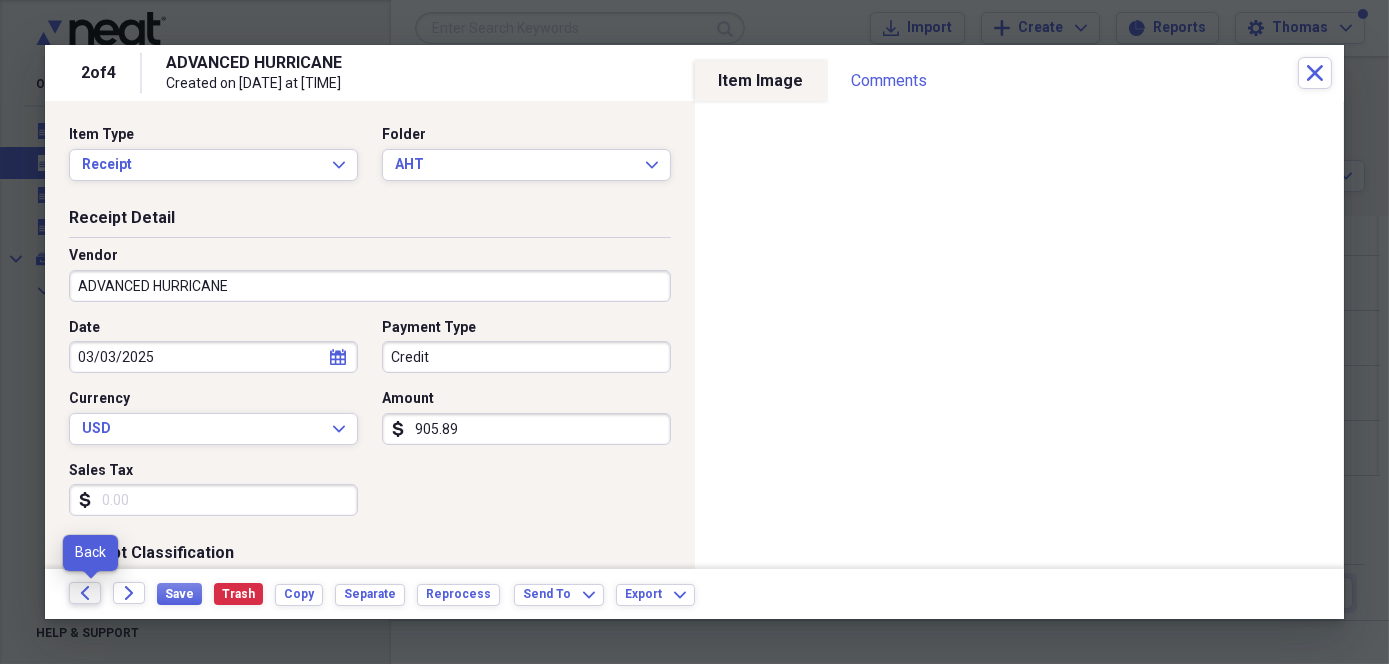 click on "Back" 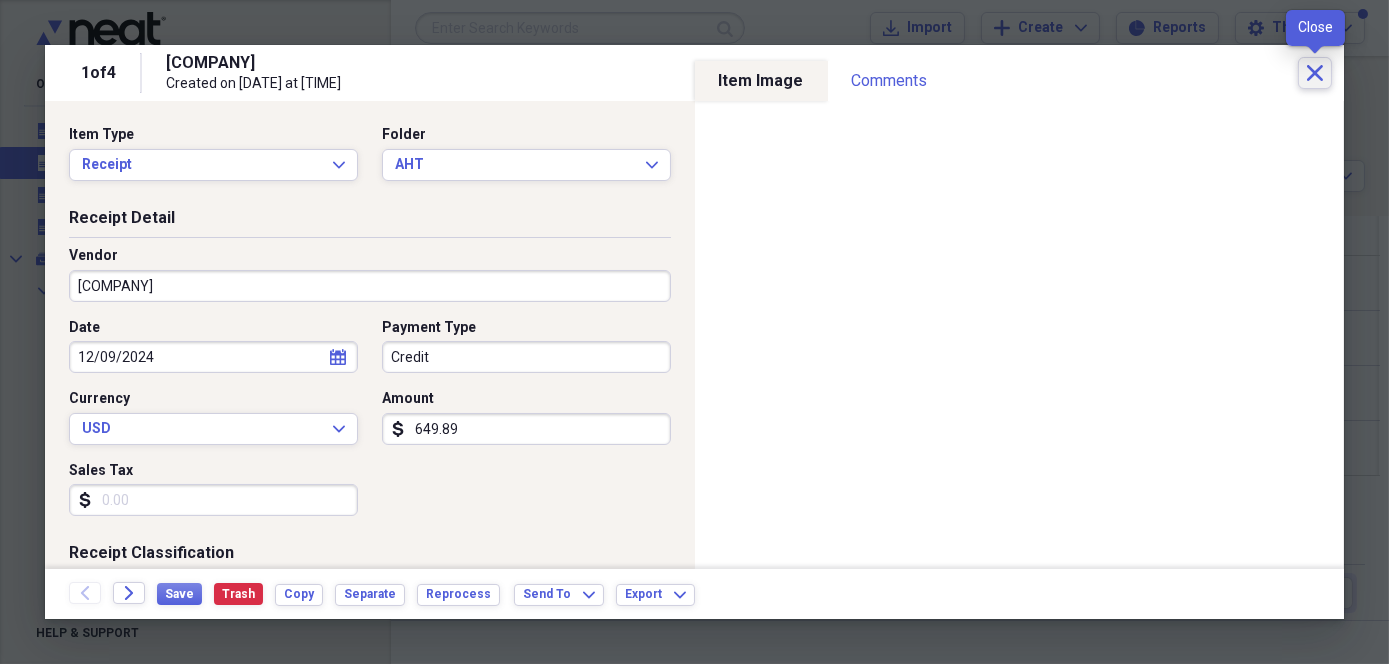 click on "Close" at bounding box center [1315, 73] 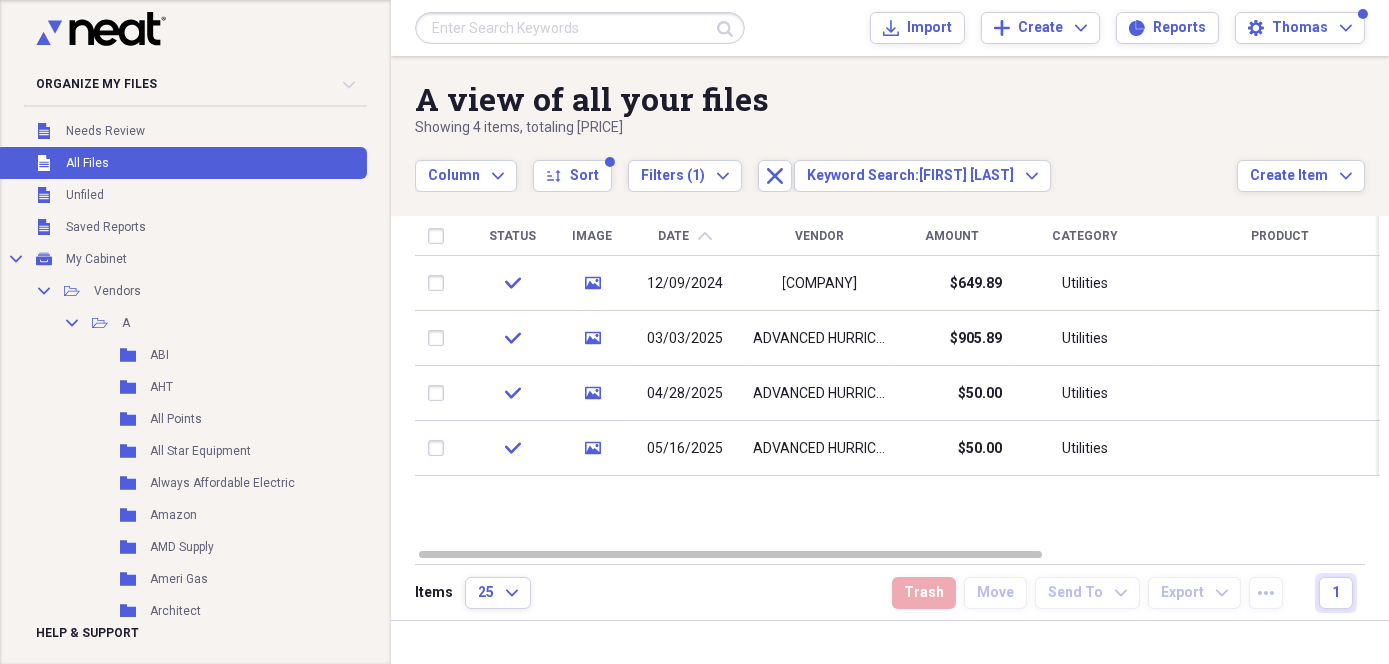 click at bounding box center [580, 28] 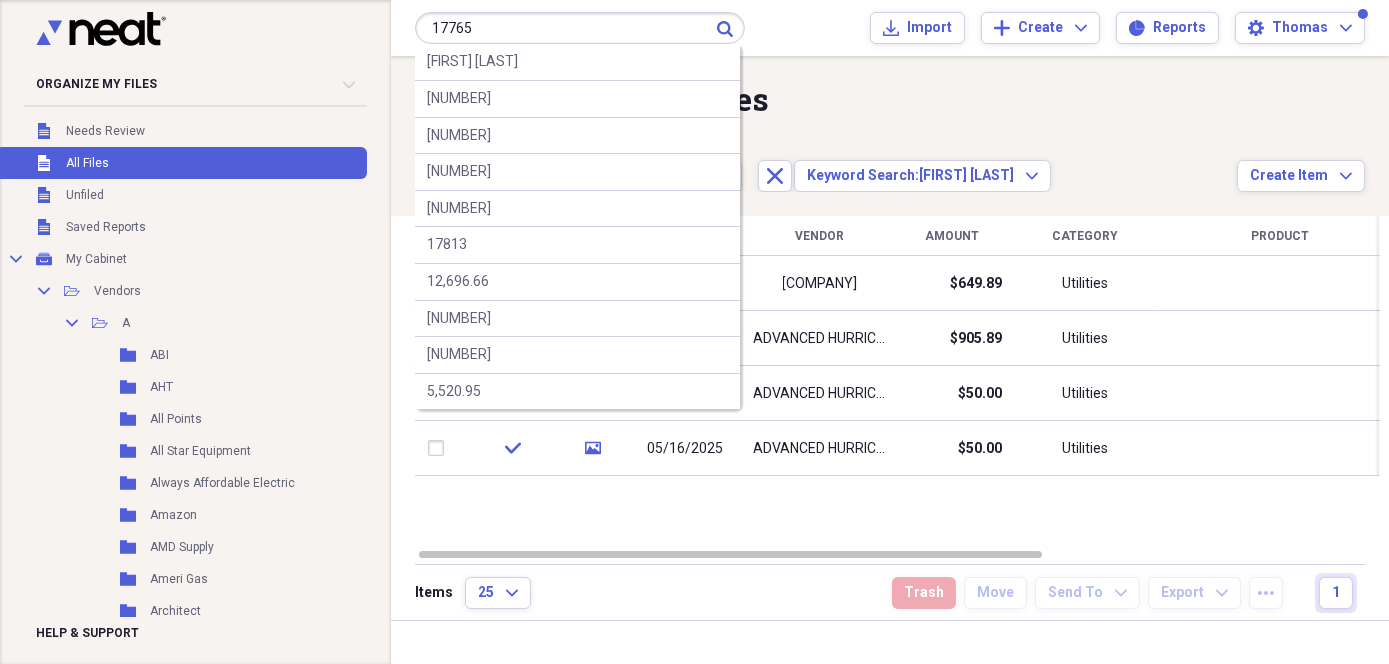 type on "17765" 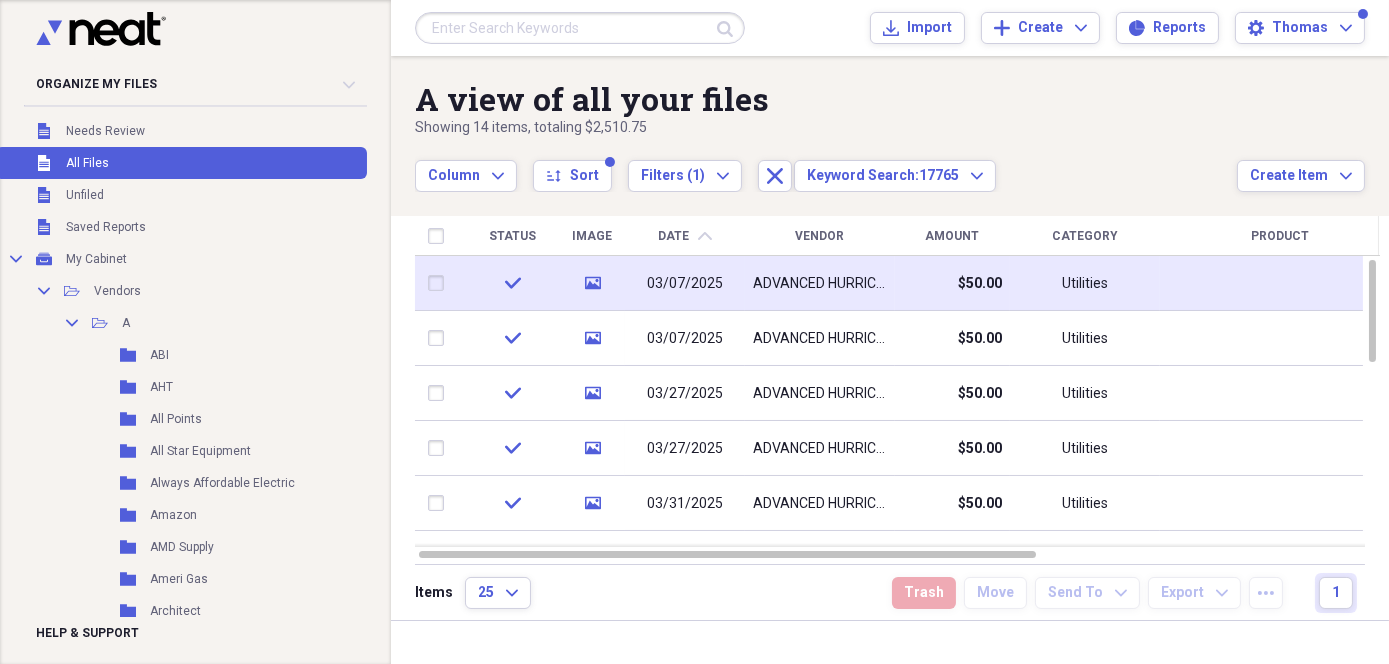 click on "ADVANCED HURRICANE" at bounding box center [820, 284] 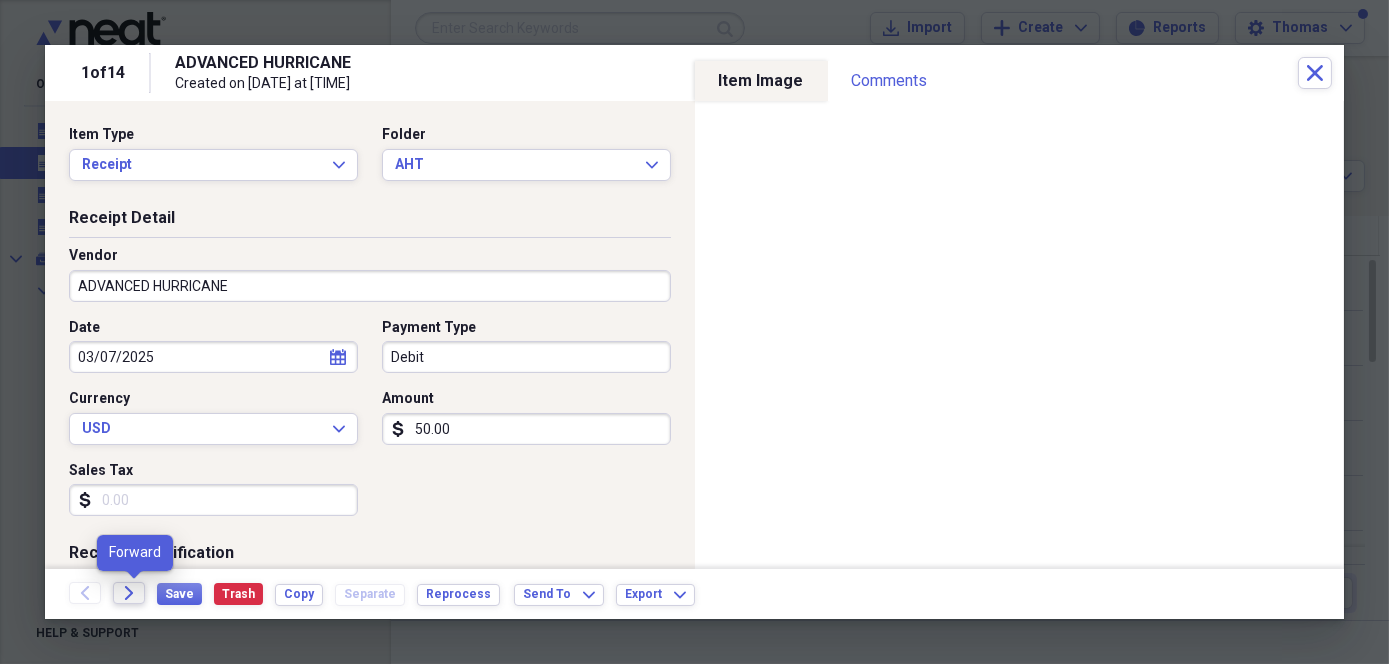 click on "Forward" at bounding box center [129, 593] 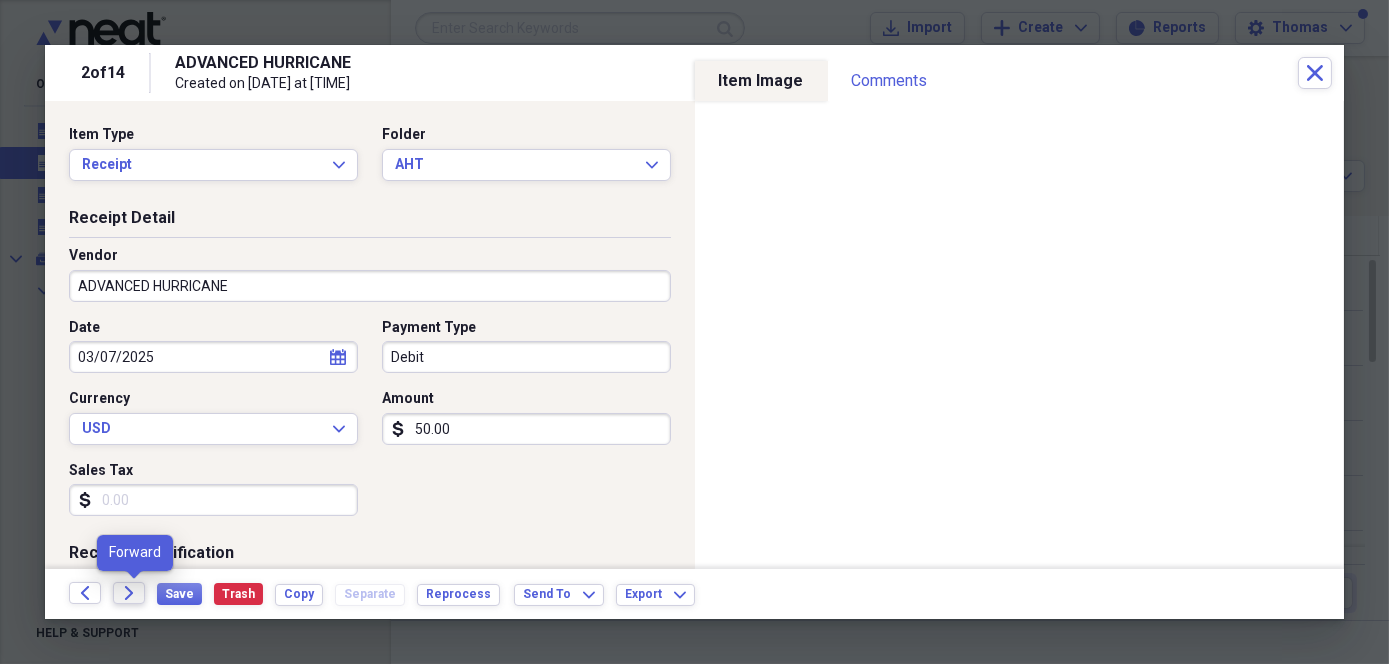click on "Forward" 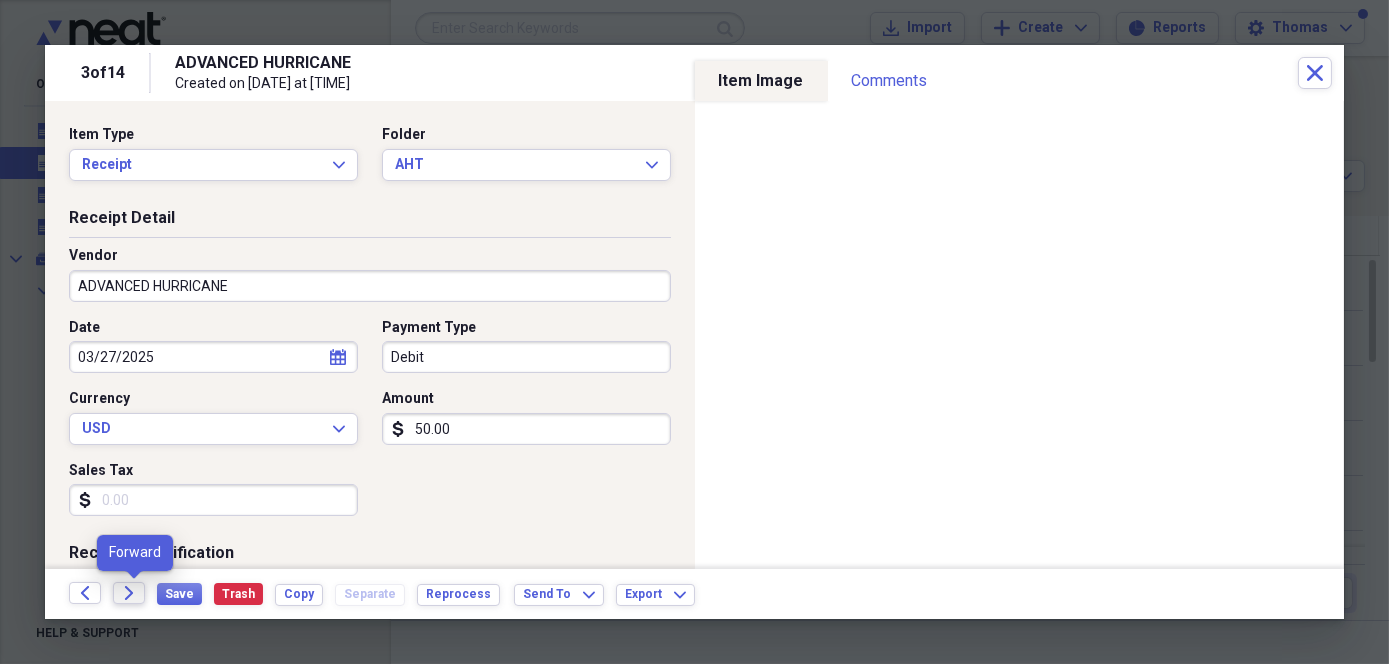 click on "Forward" 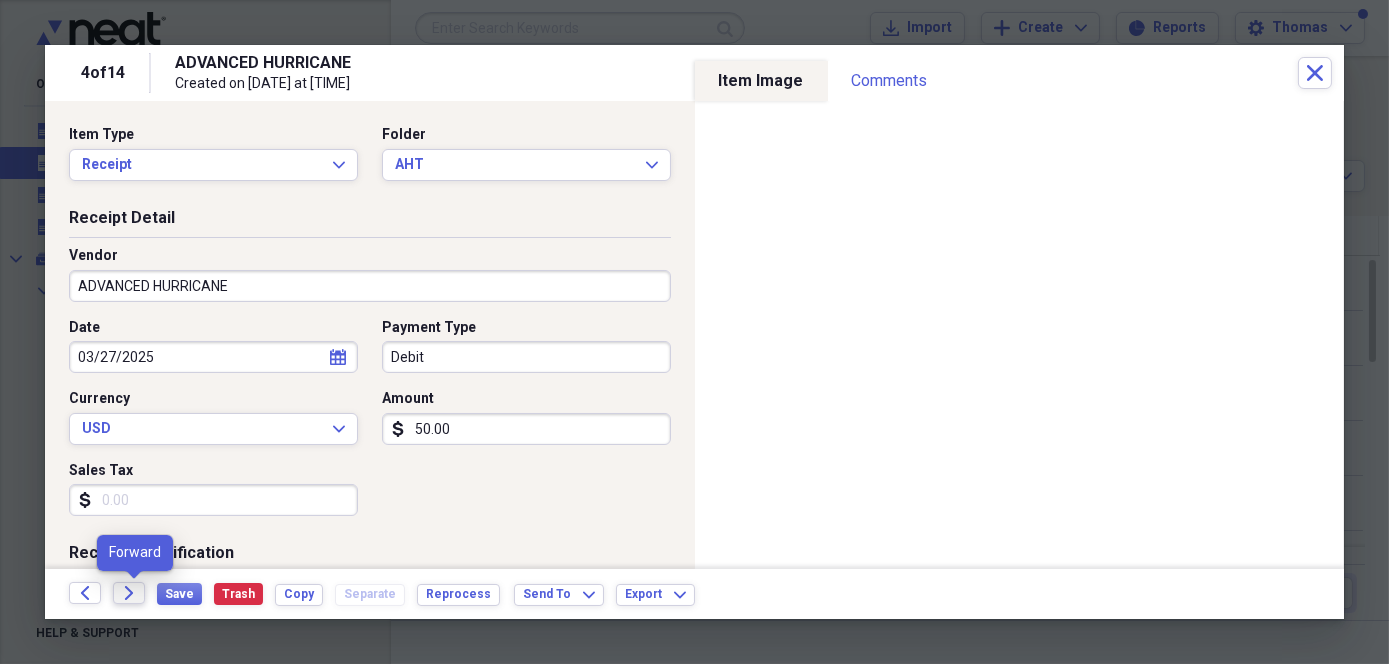 click on "Forward" at bounding box center [129, 593] 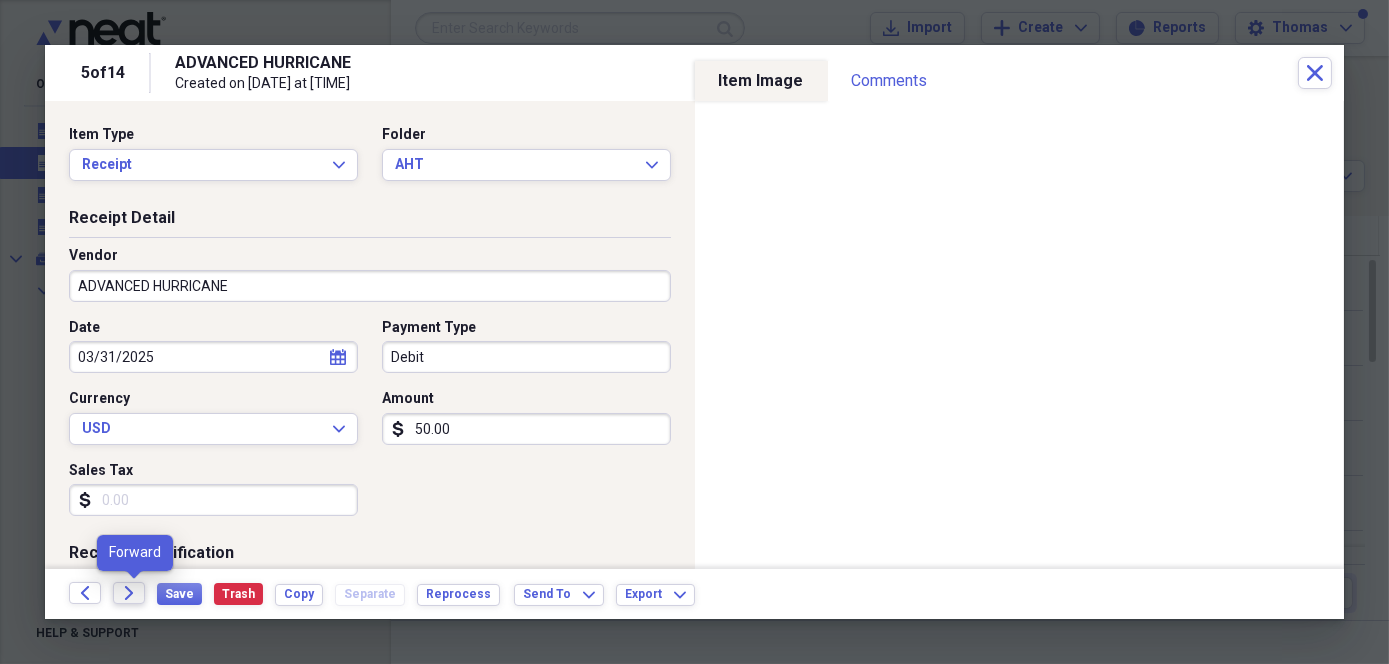 click on "Forward" at bounding box center [129, 593] 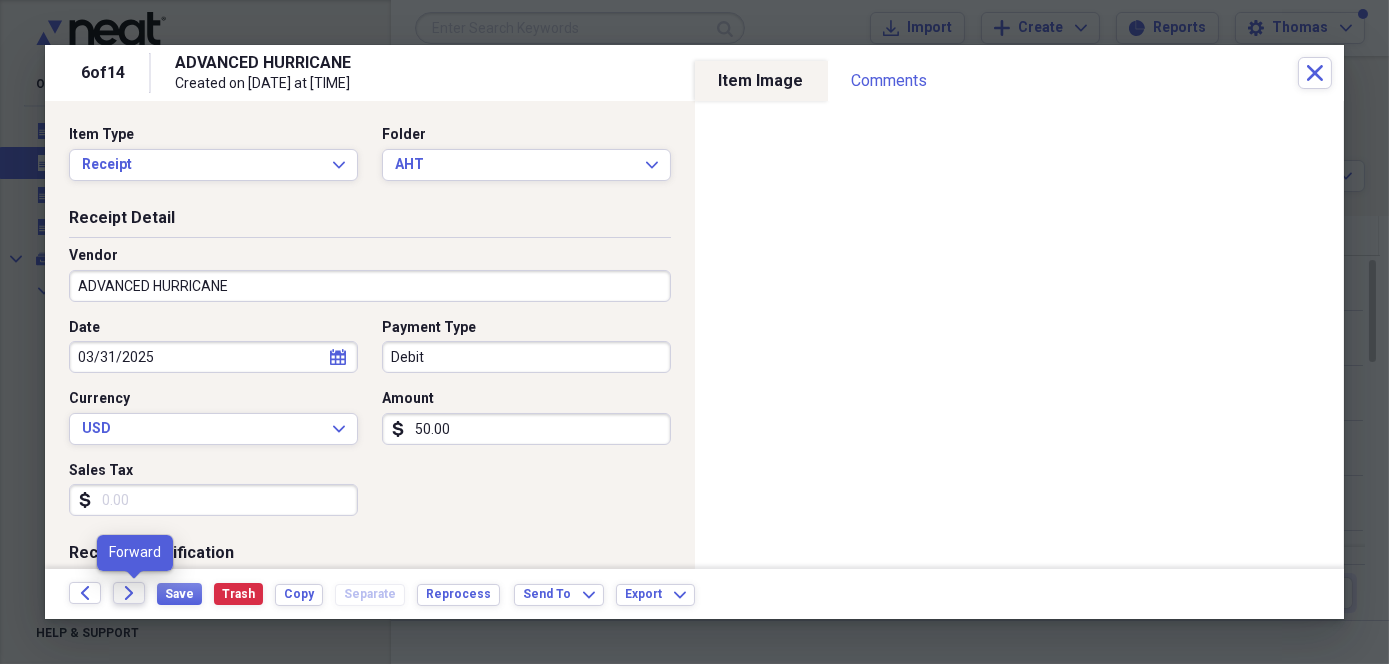 click on "Forward" 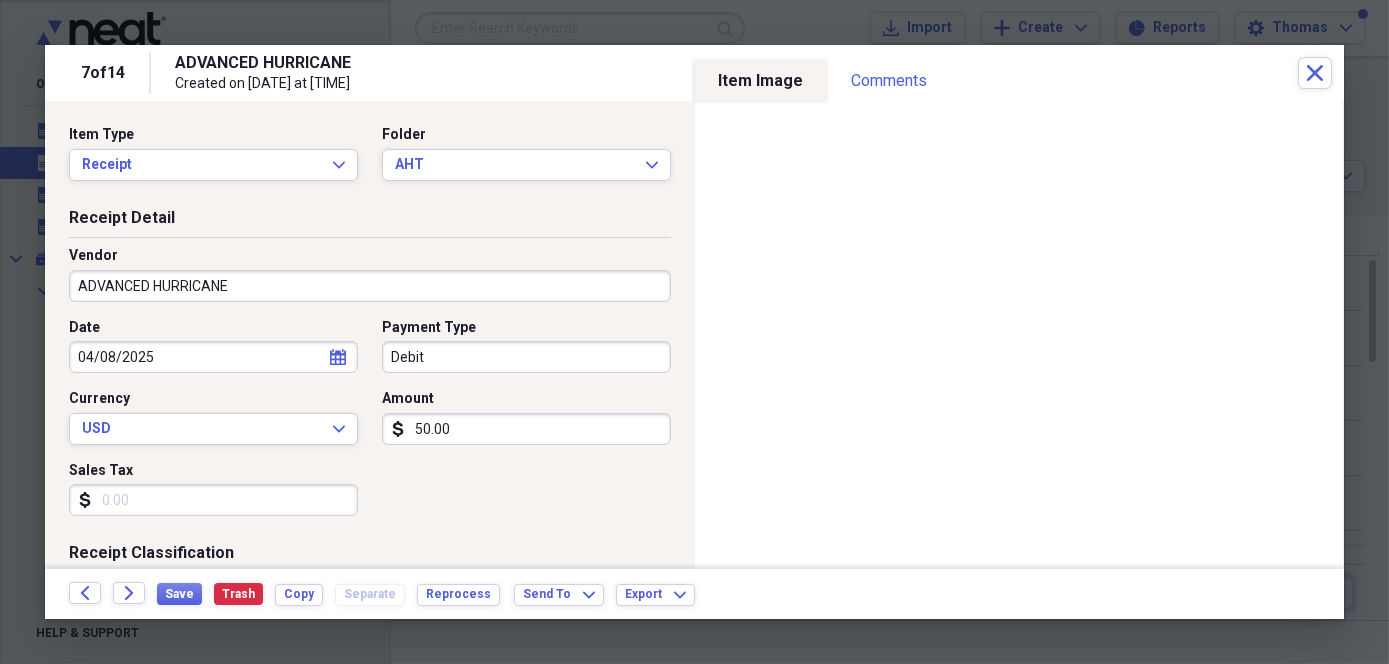 click on "Forward" at bounding box center (135, 594) 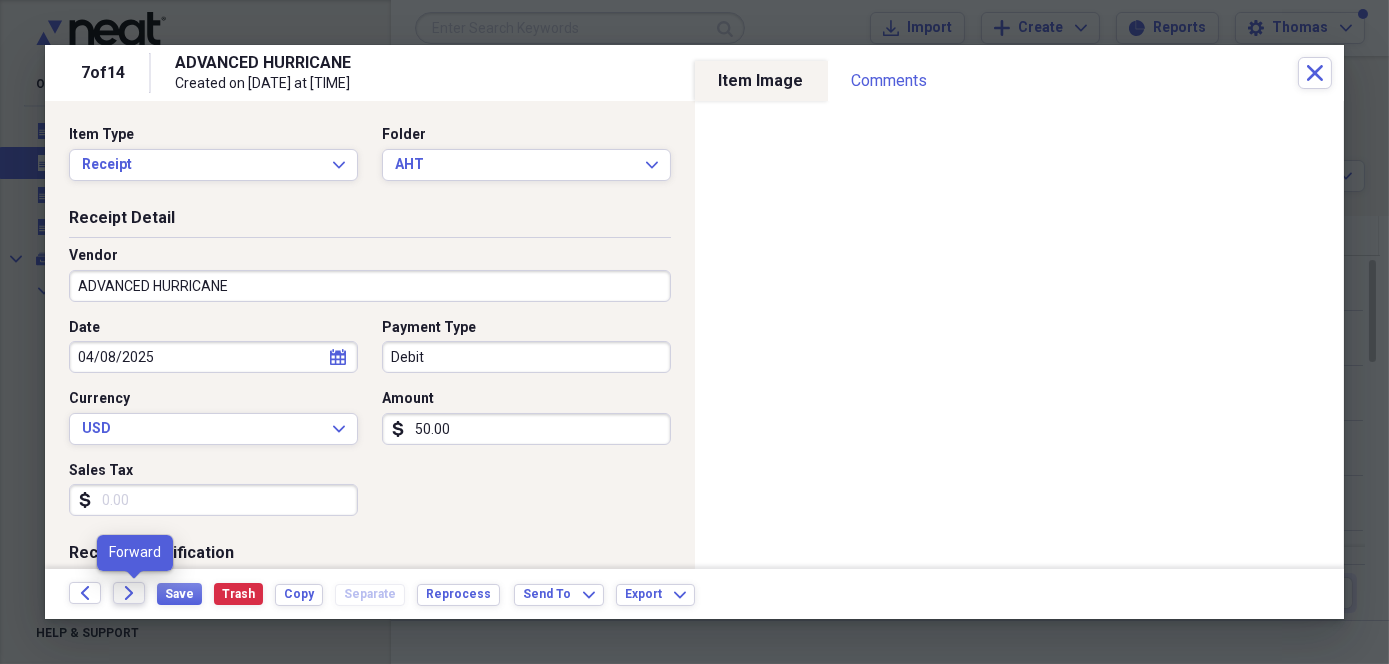 click on "Forward" at bounding box center [129, 593] 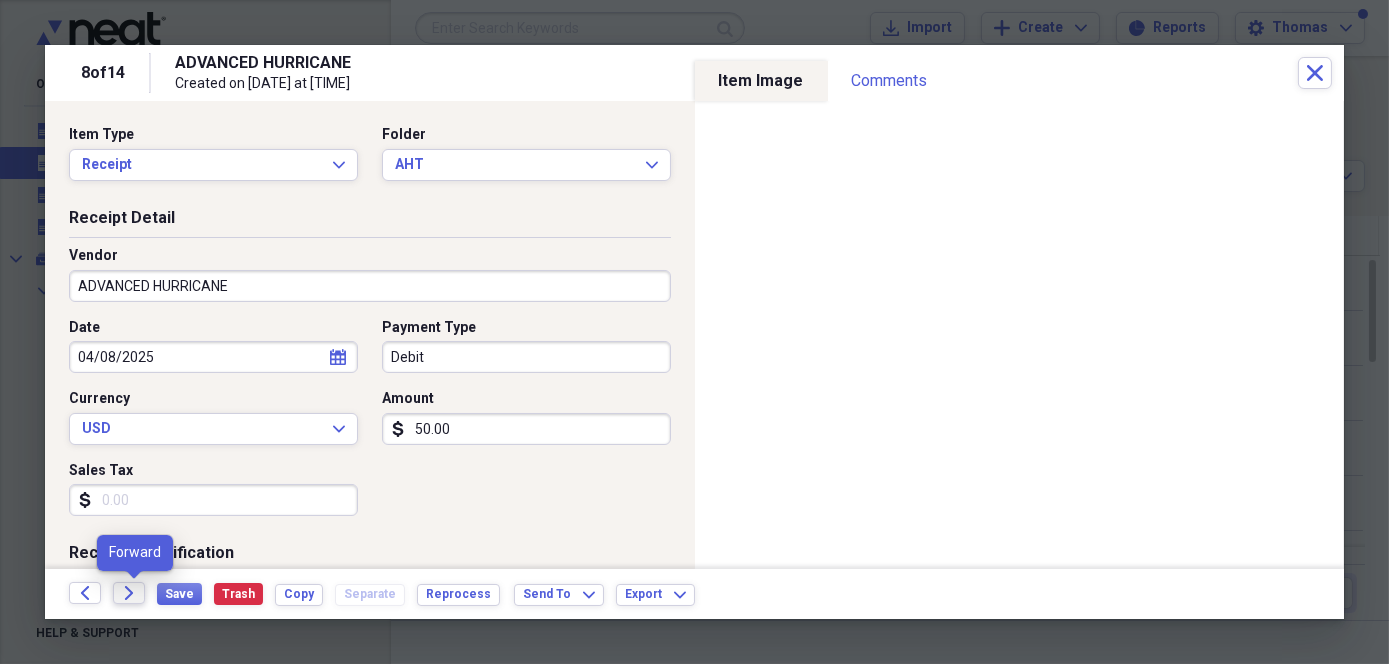 click on "Forward" 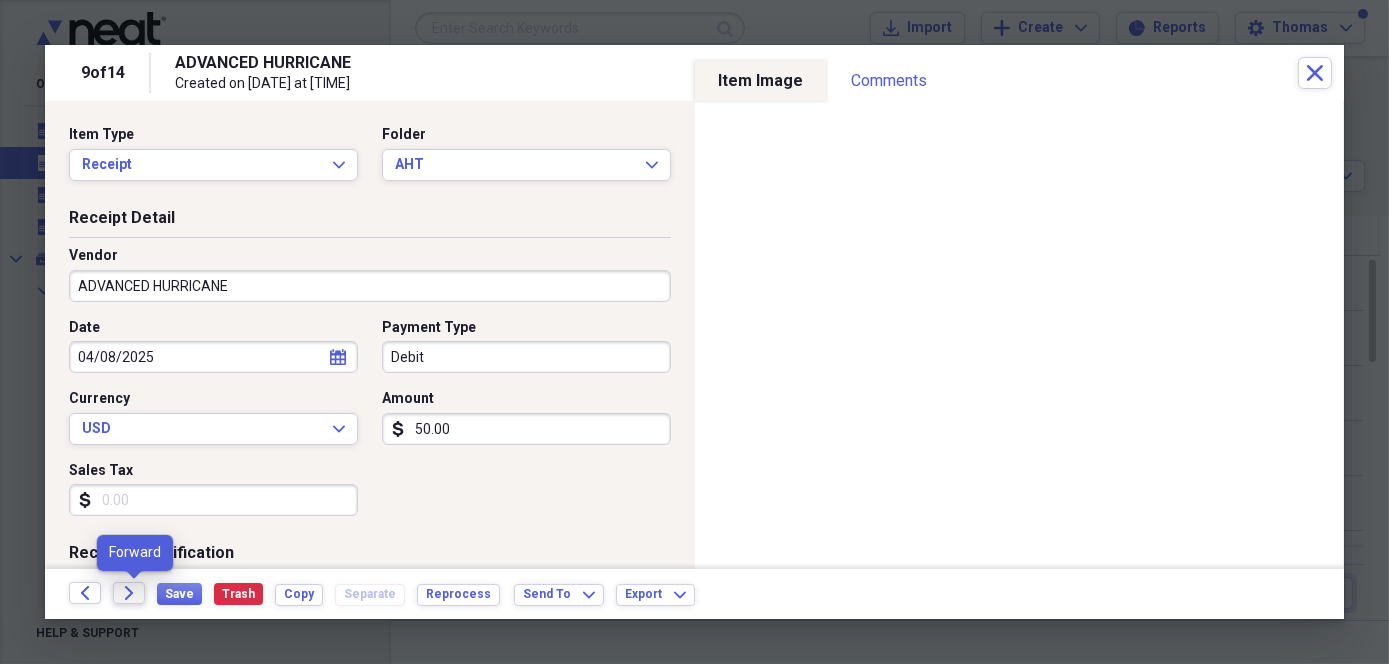 click on "Forward" 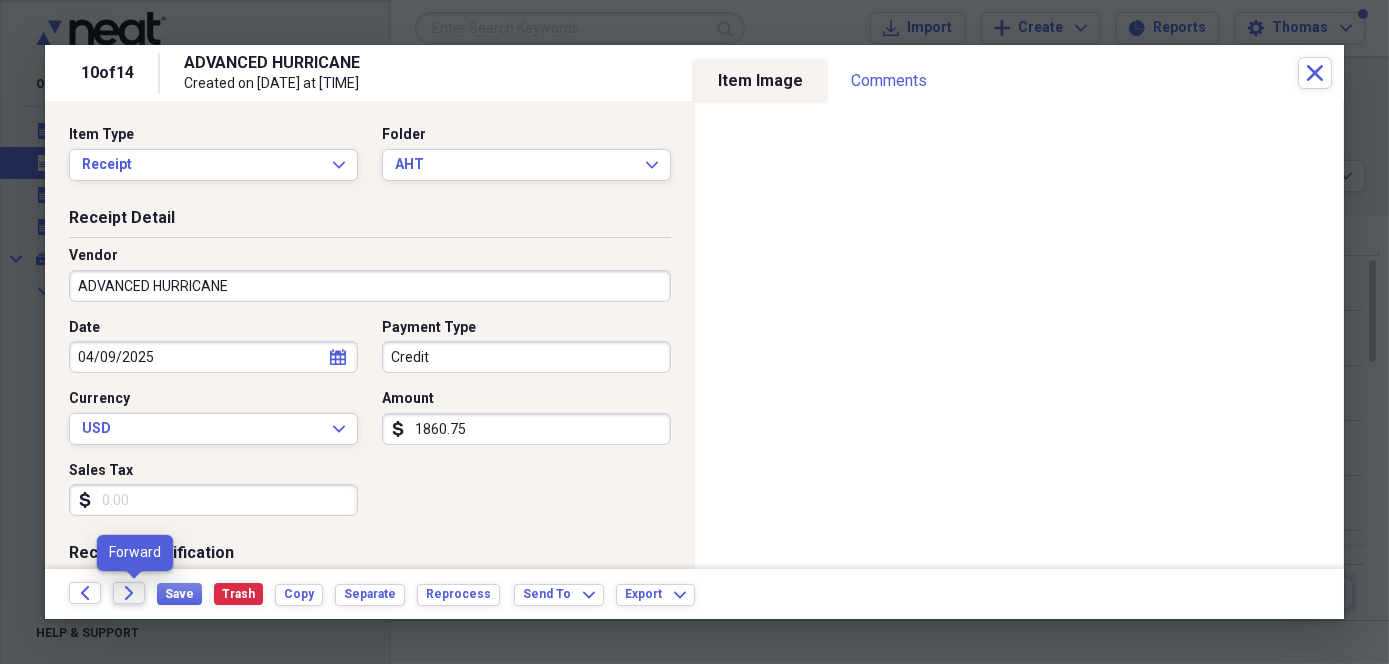 click on "Forward" 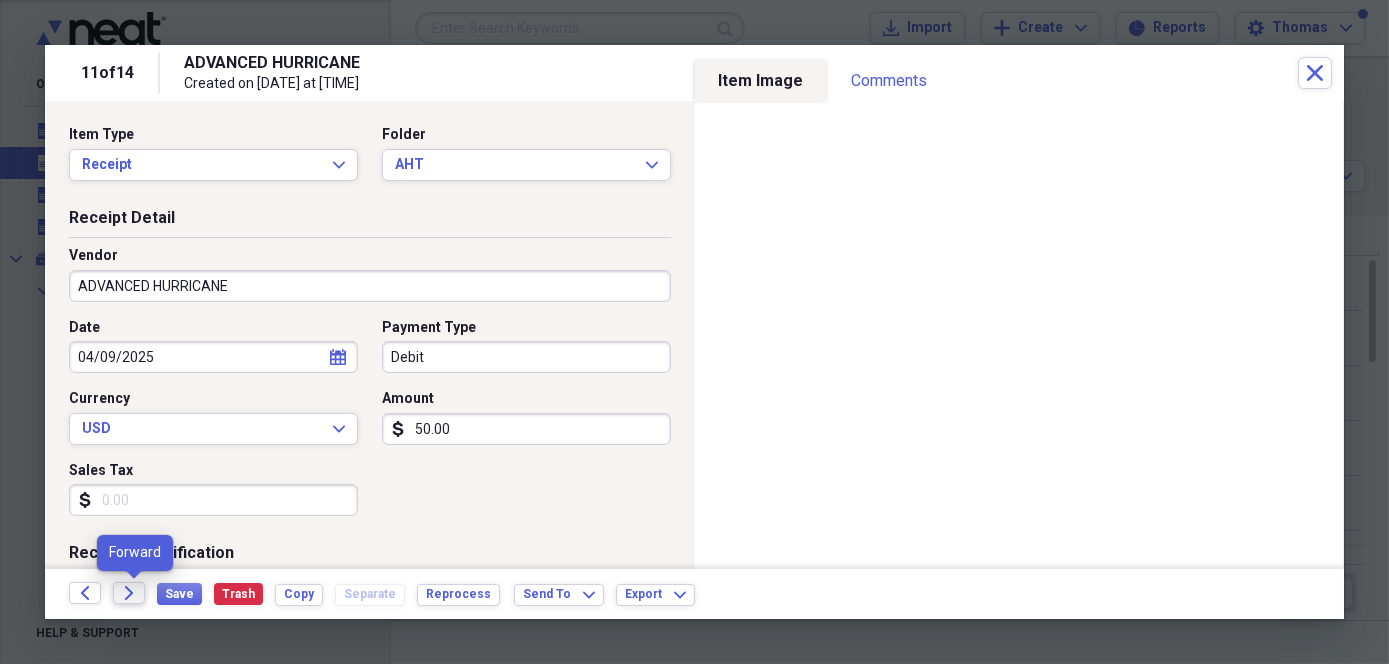 click on "Forward" 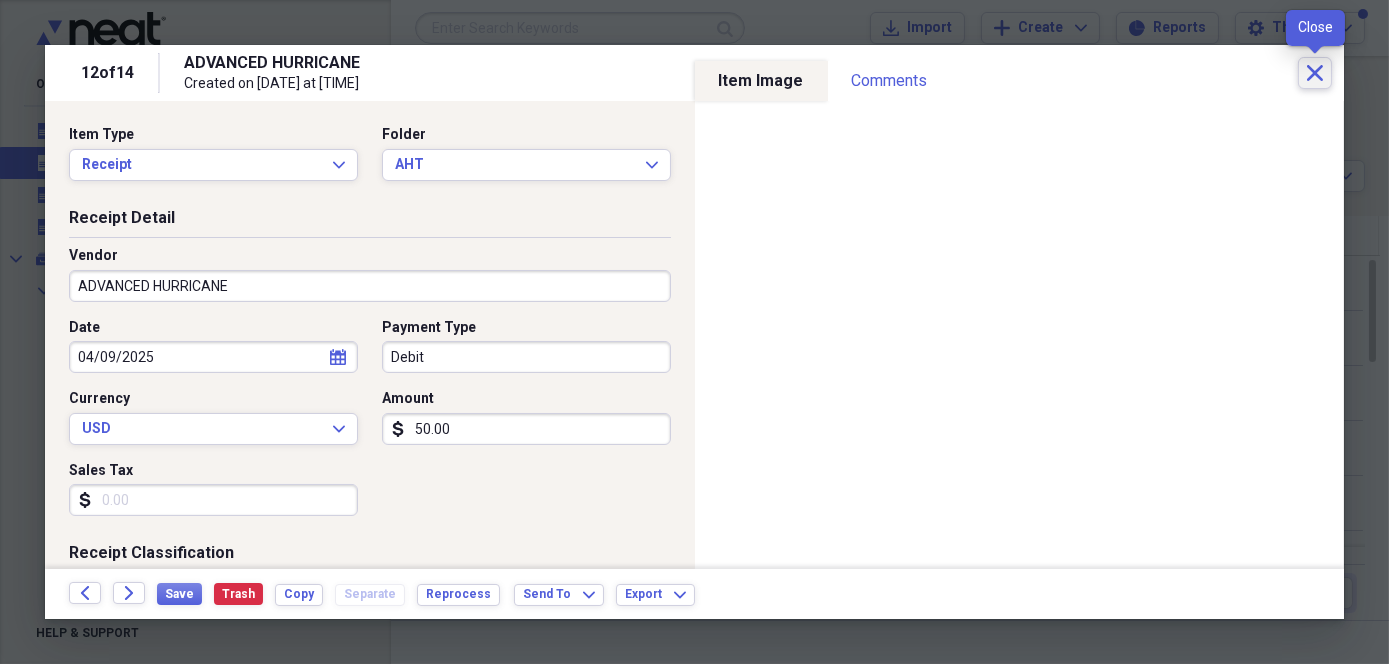 click on "Close" 